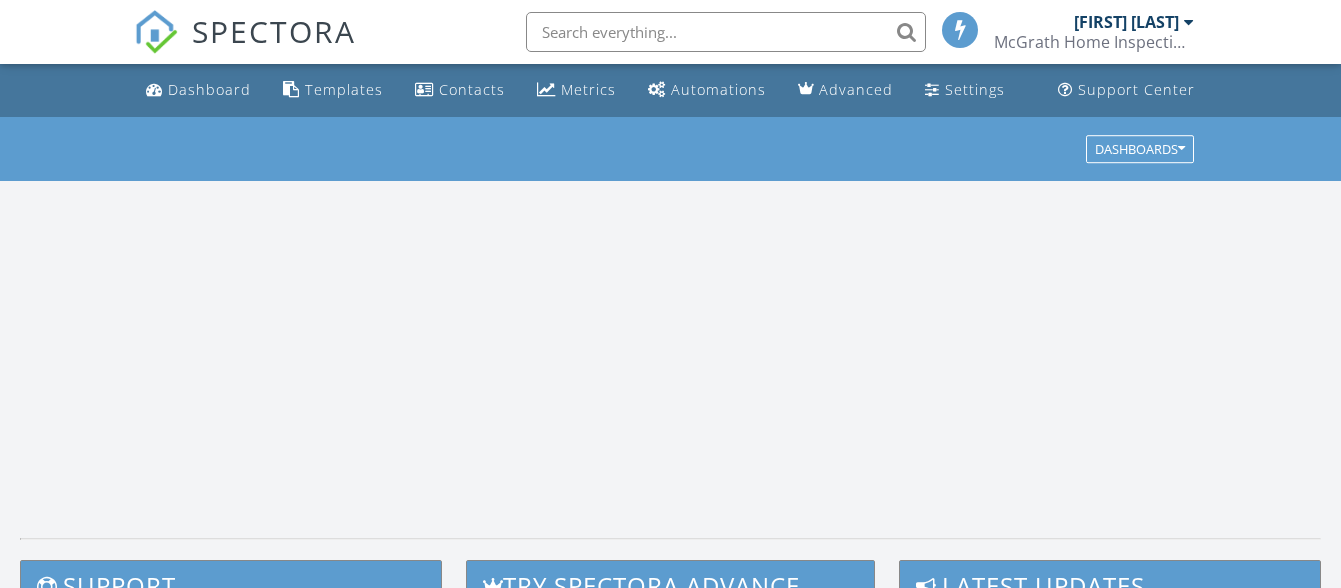 scroll, scrollTop: 0, scrollLeft: 0, axis: both 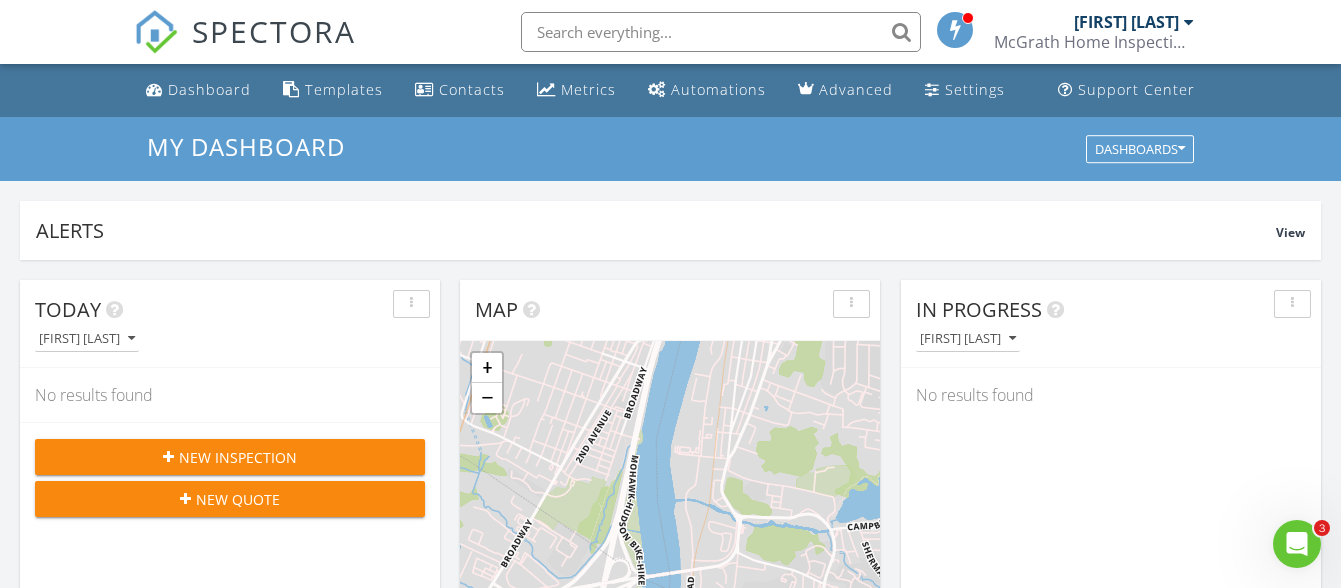 click on "New Inspection" at bounding box center (238, 457) 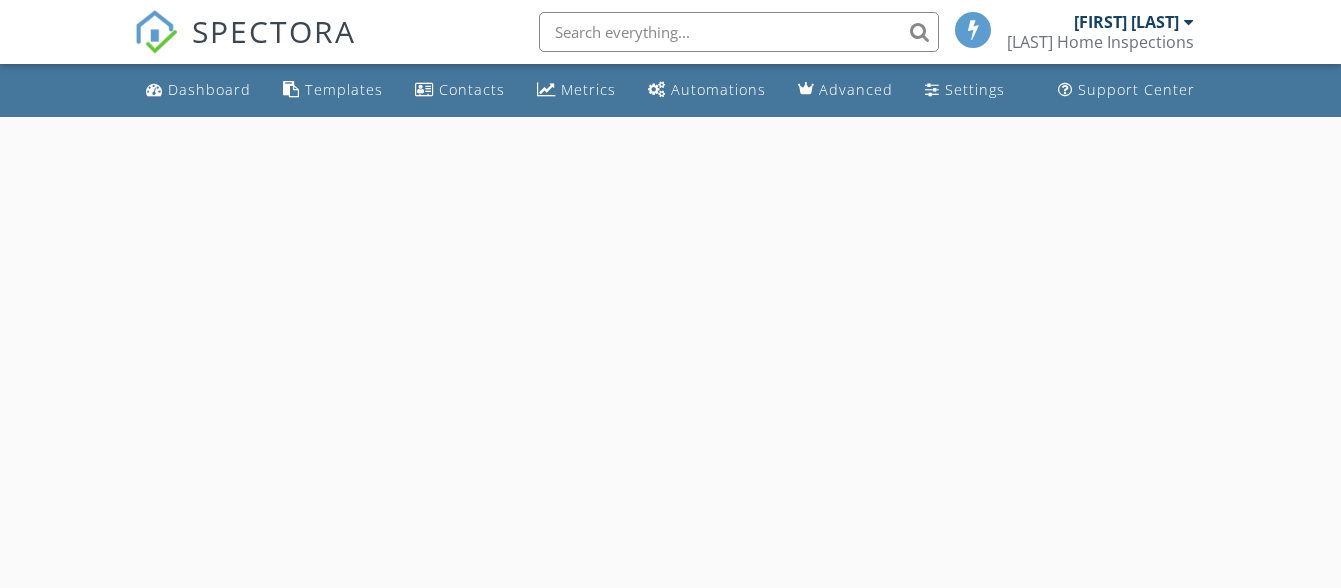 scroll, scrollTop: 0, scrollLeft: 0, axis: both 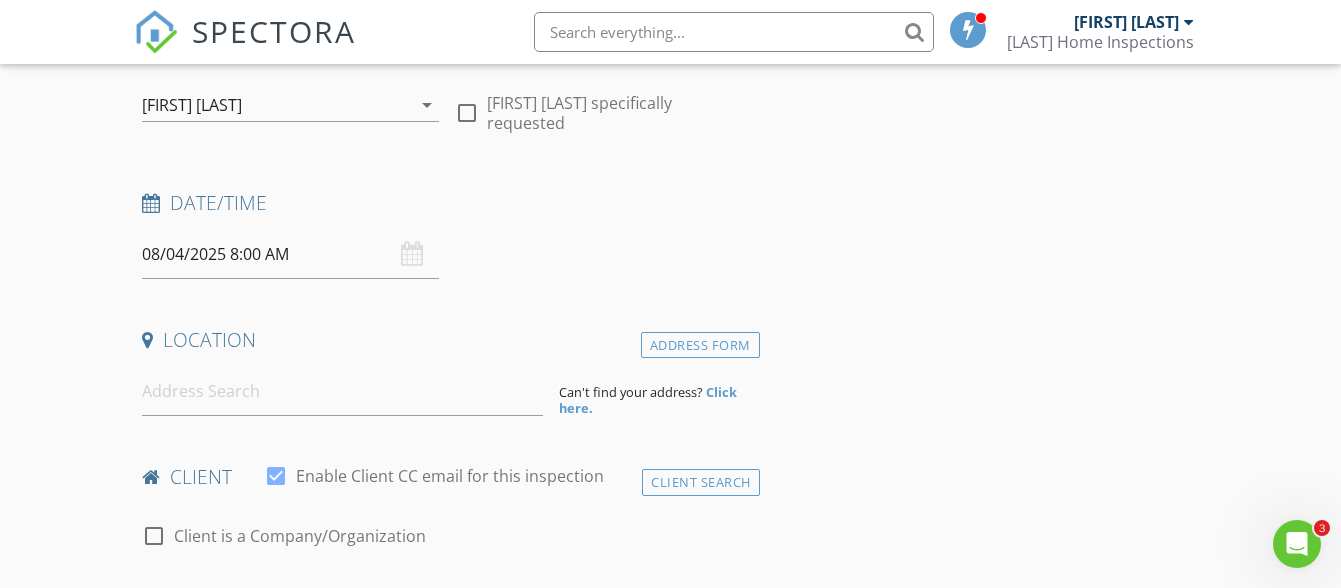 click on "08/04/2025 8:00 AM" at bounding box center (290, 254) 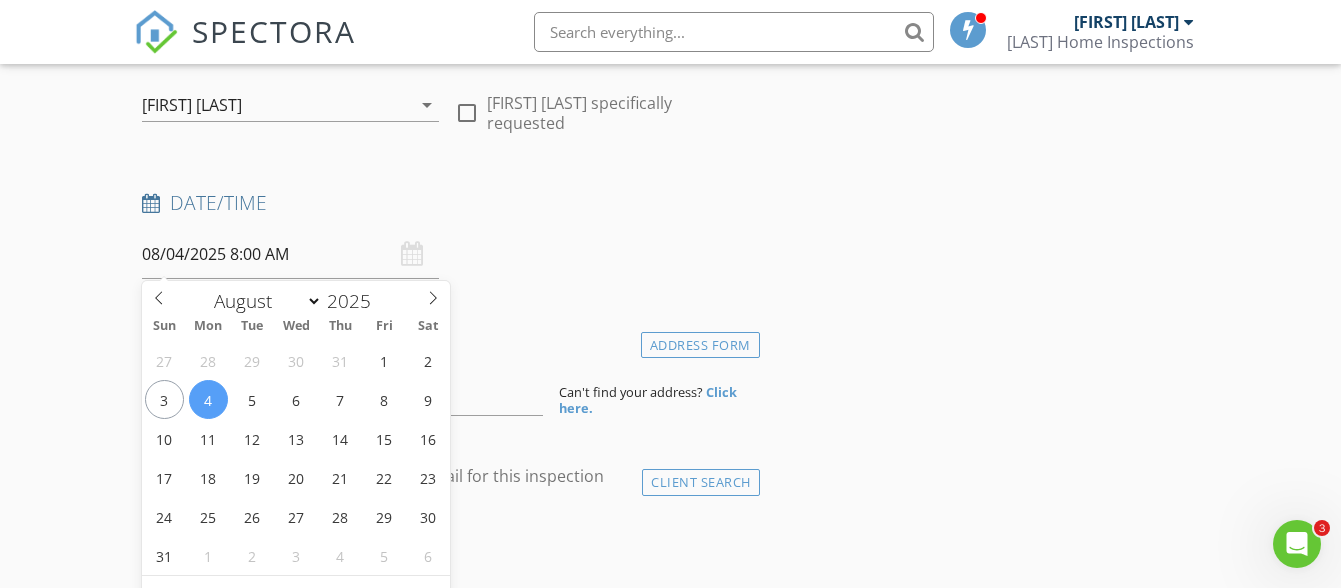 click on "08/04/2025 8:00 AM" at bounding box center (290, 254) 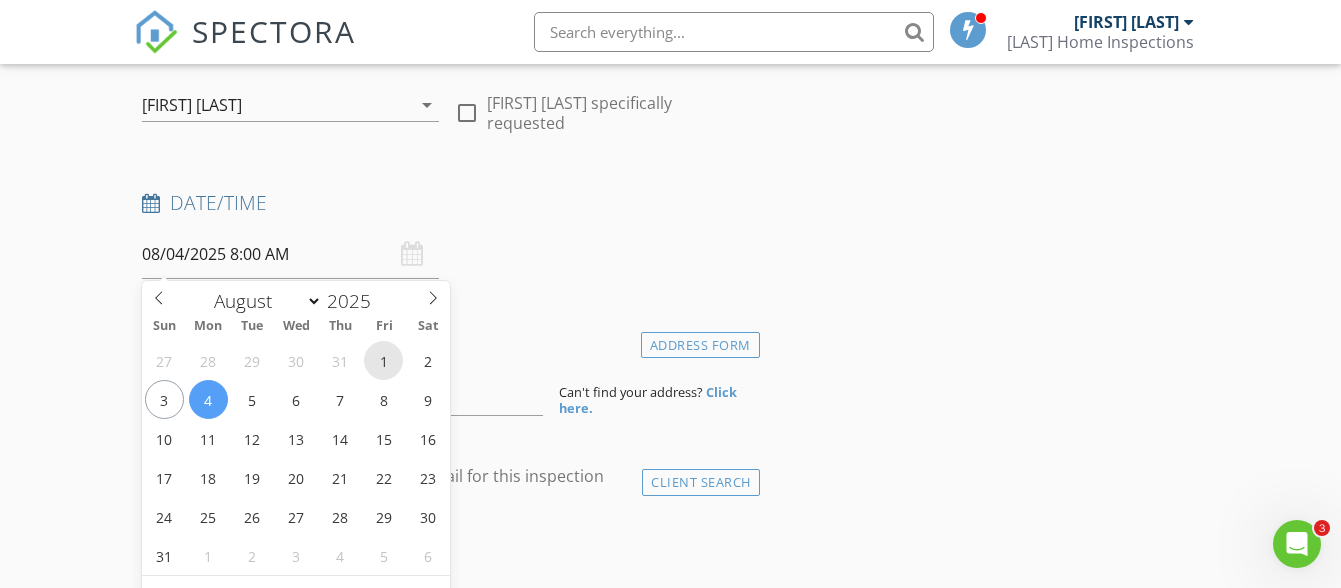 scroll, scrollTop: 300, scrollLeft: 0, axis: vertical 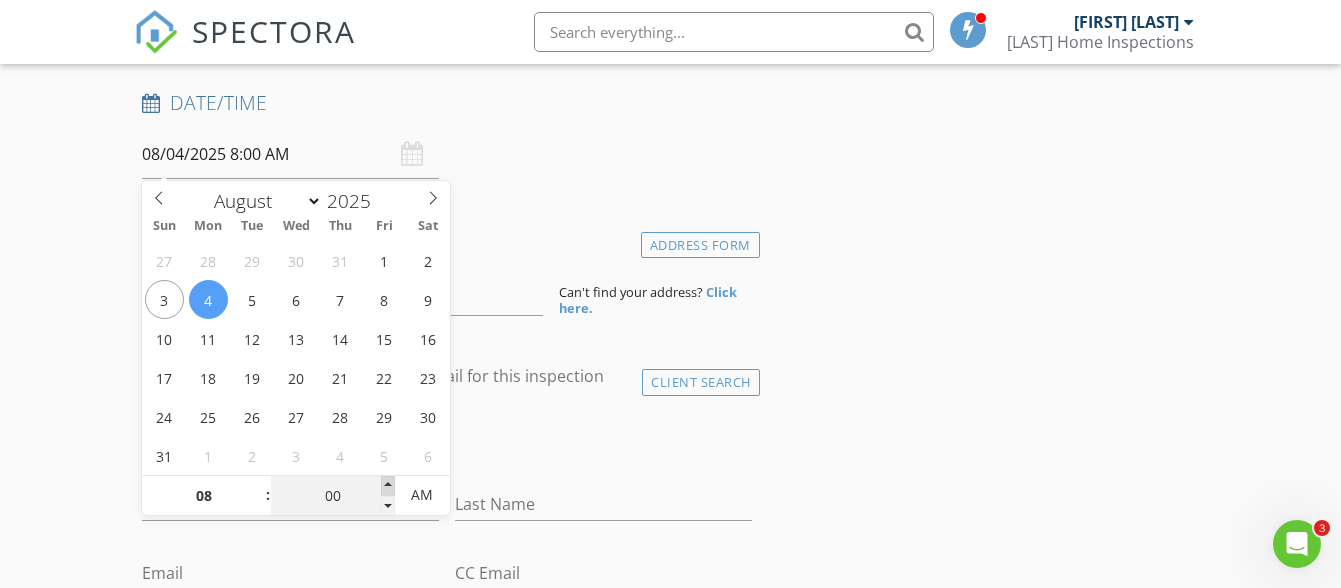 type on "05" 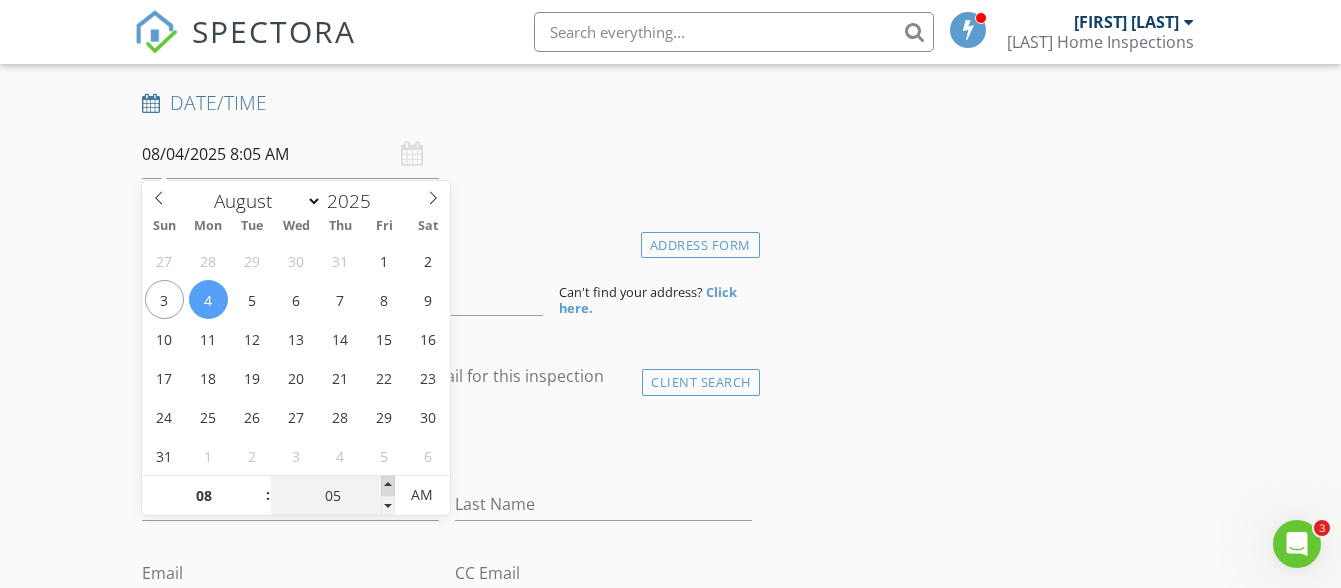 click at bounding box center [388, 486] 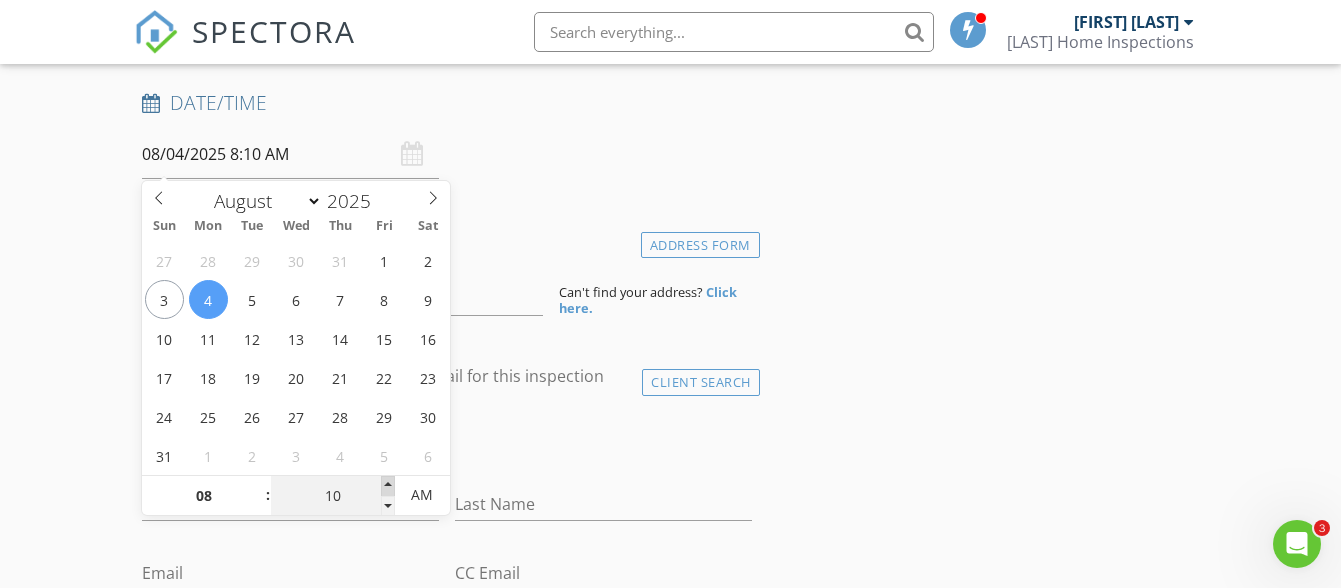 click at bounding box center [388, 486] 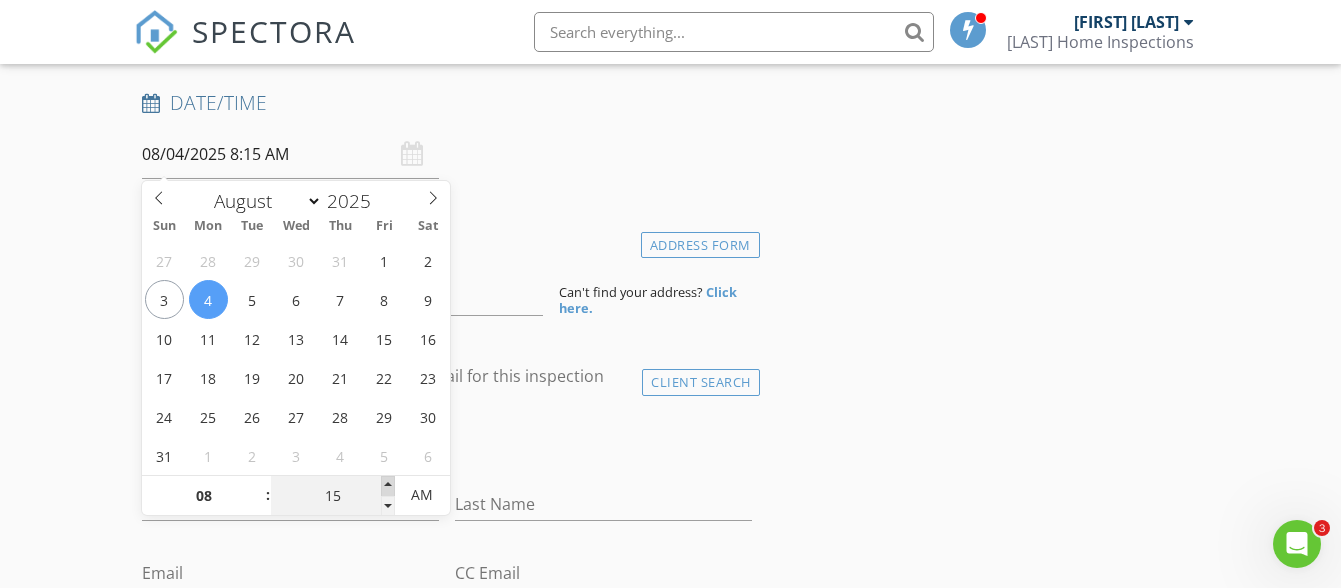 click at bounding box center [388, 486] 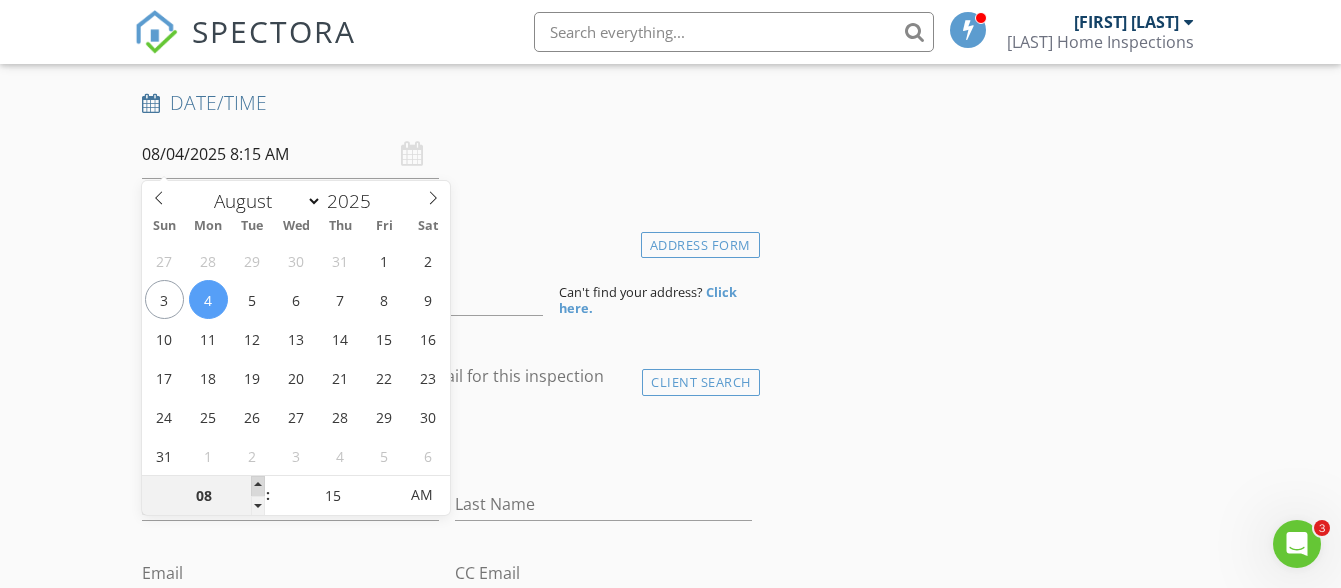type on "09" 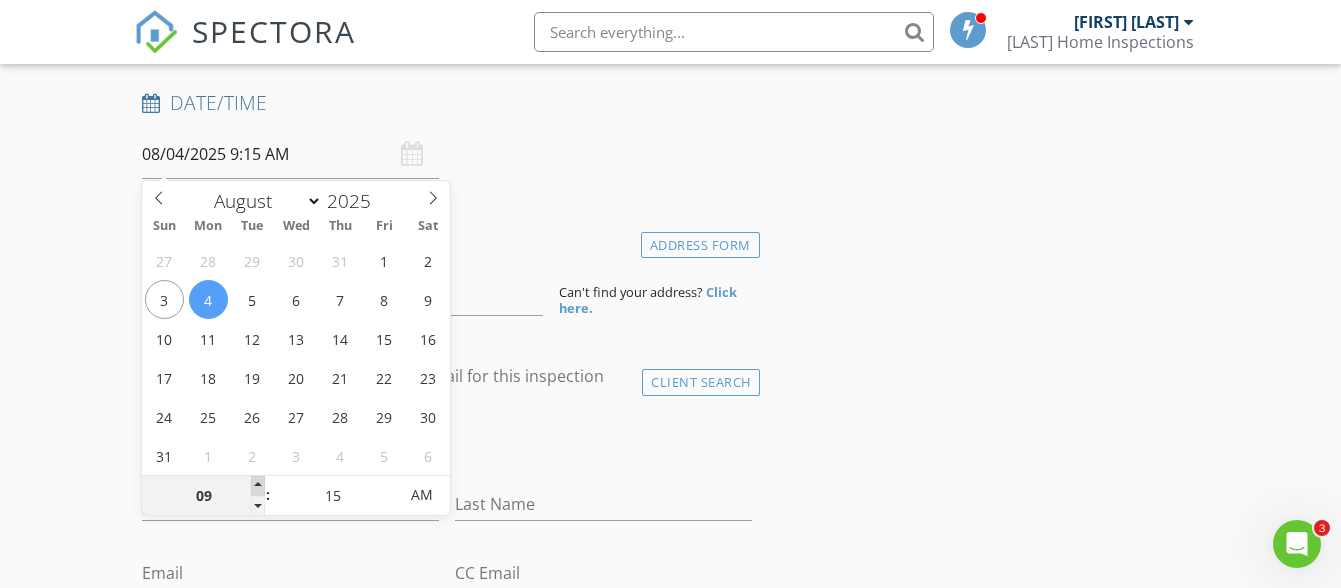 click at bounding box center [258, 486] 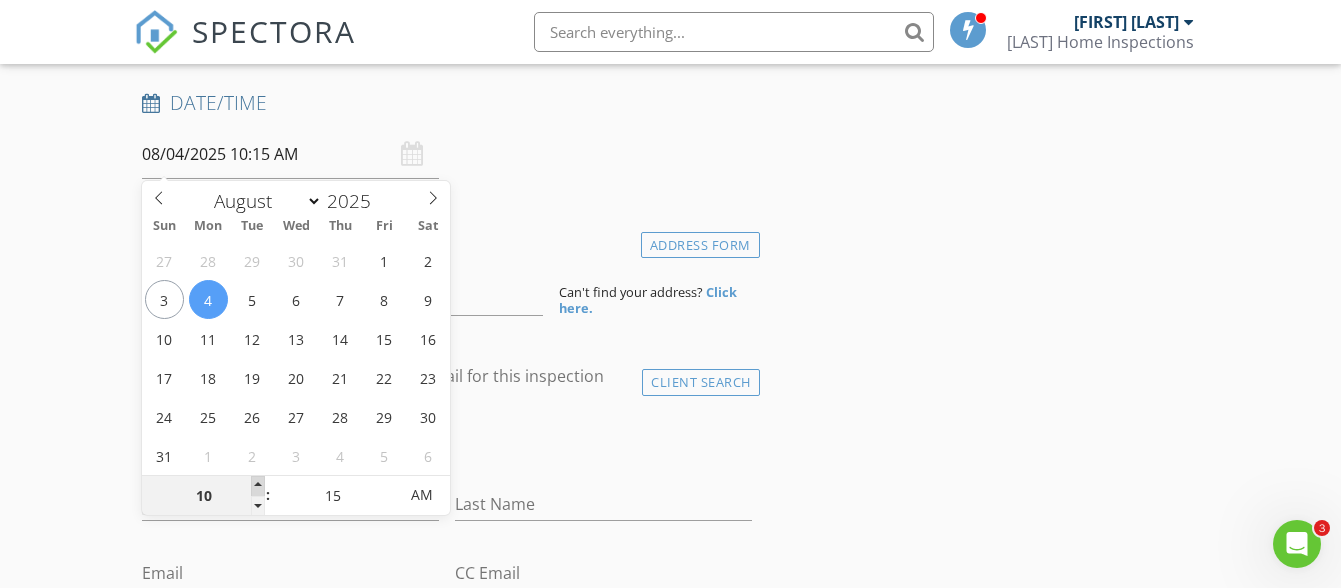 click at bounding box center [258, 486] 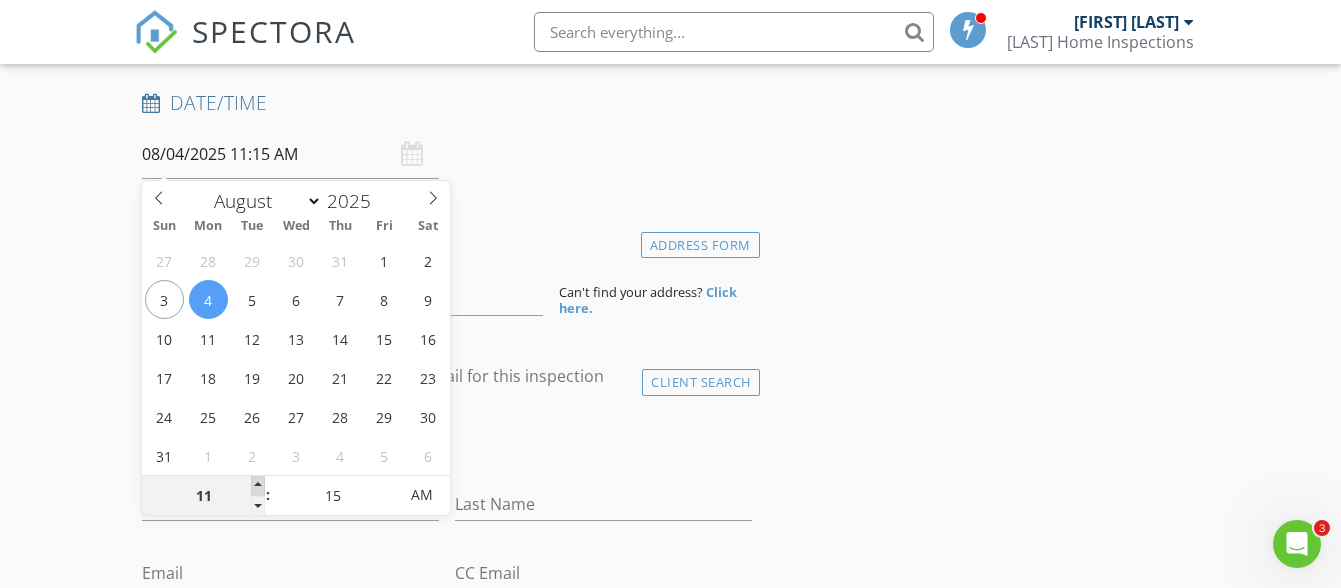 click at bounding box center (258, 486) 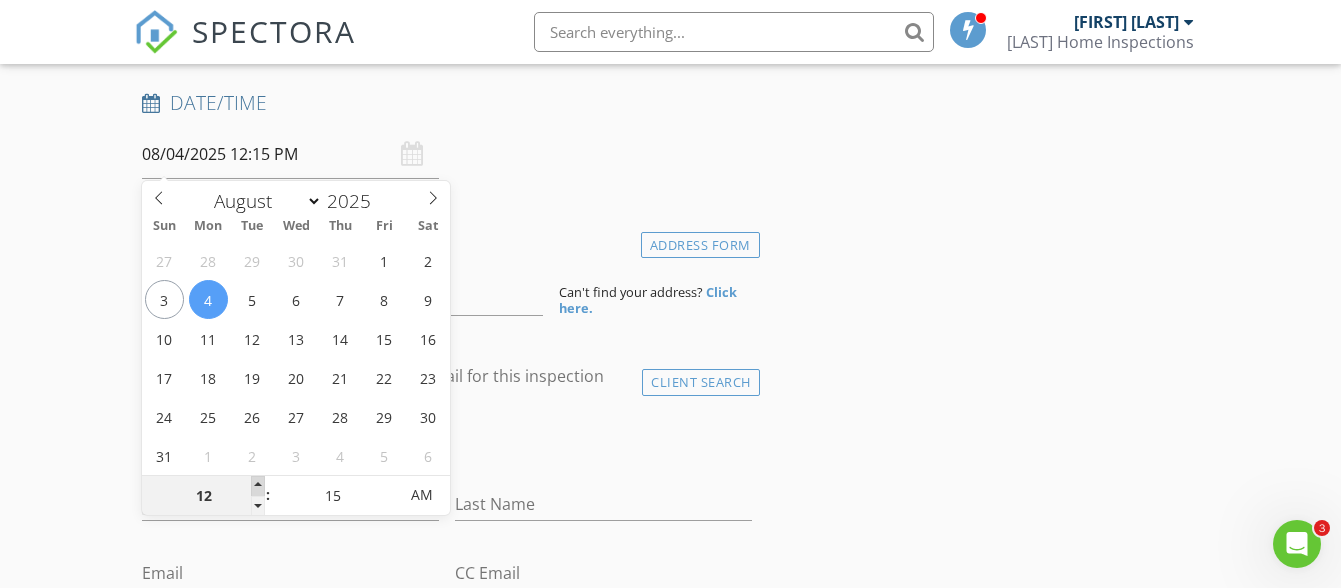 click at bounding box center (258, 486) 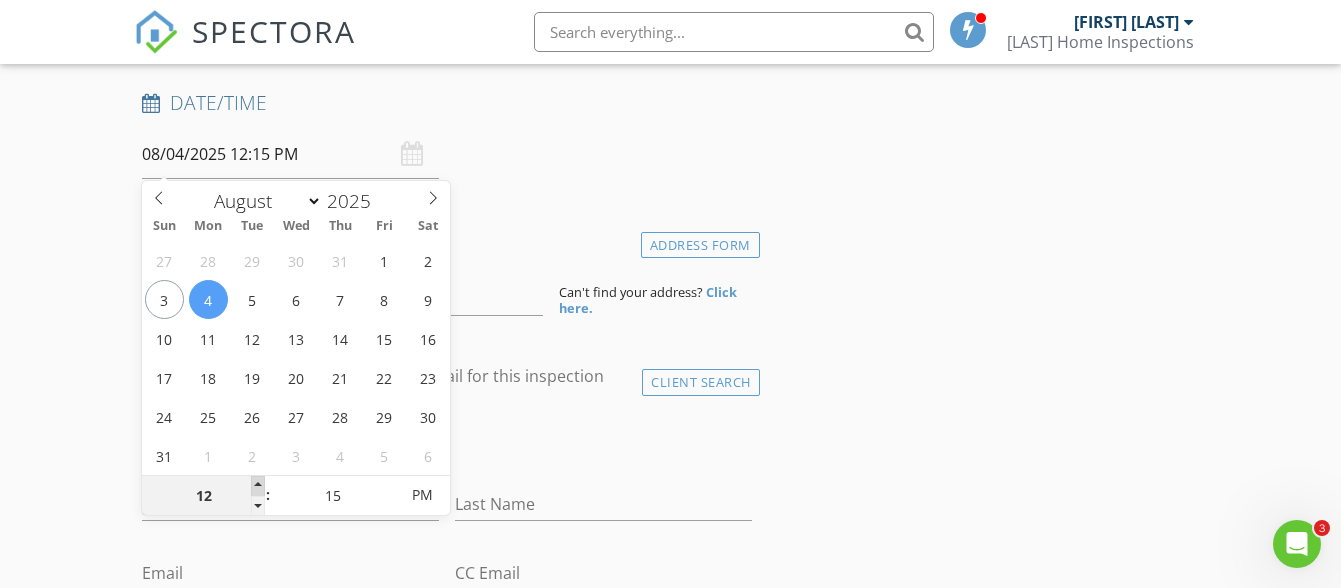 type on "01" 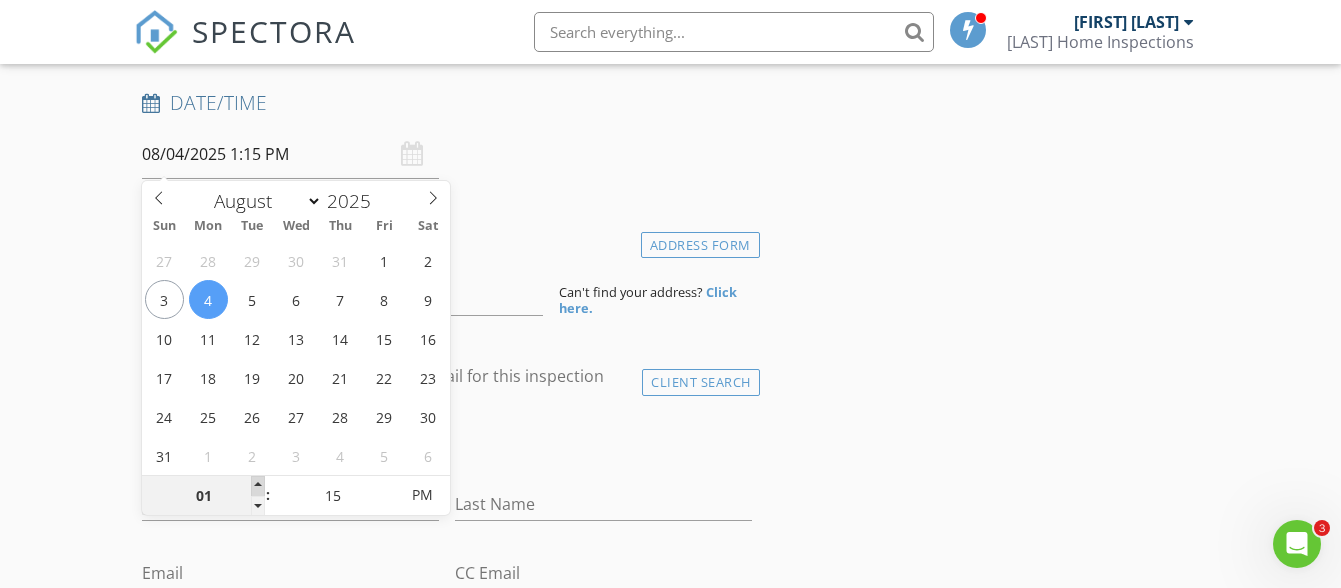 click at bounding box center (258, 486) 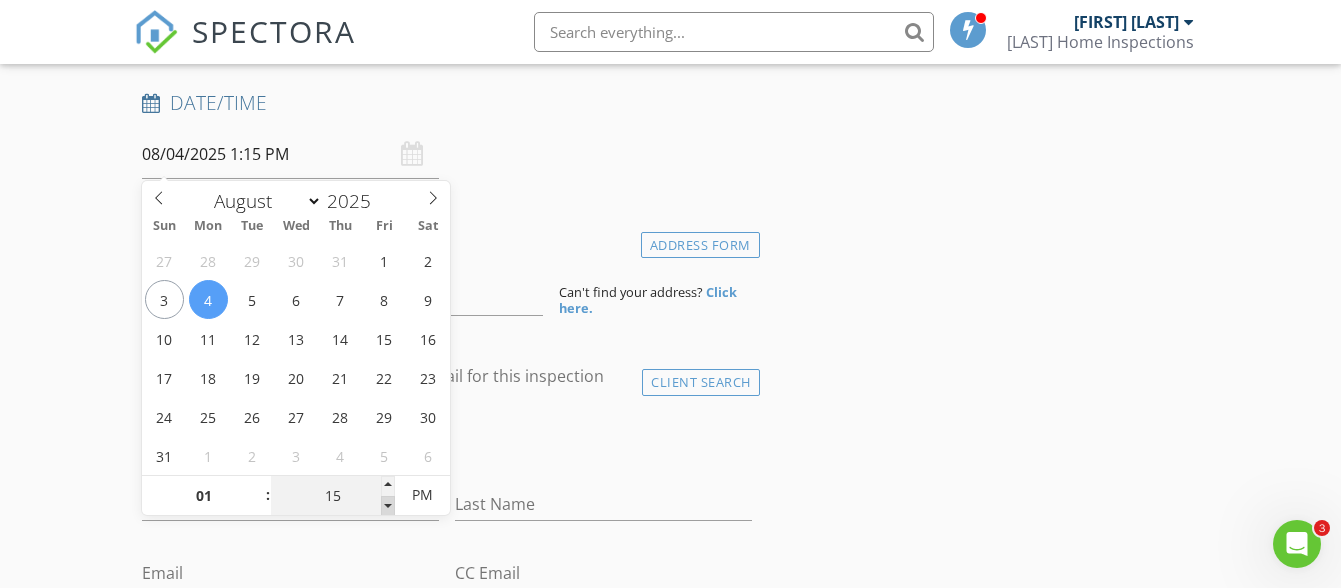 type on "10" 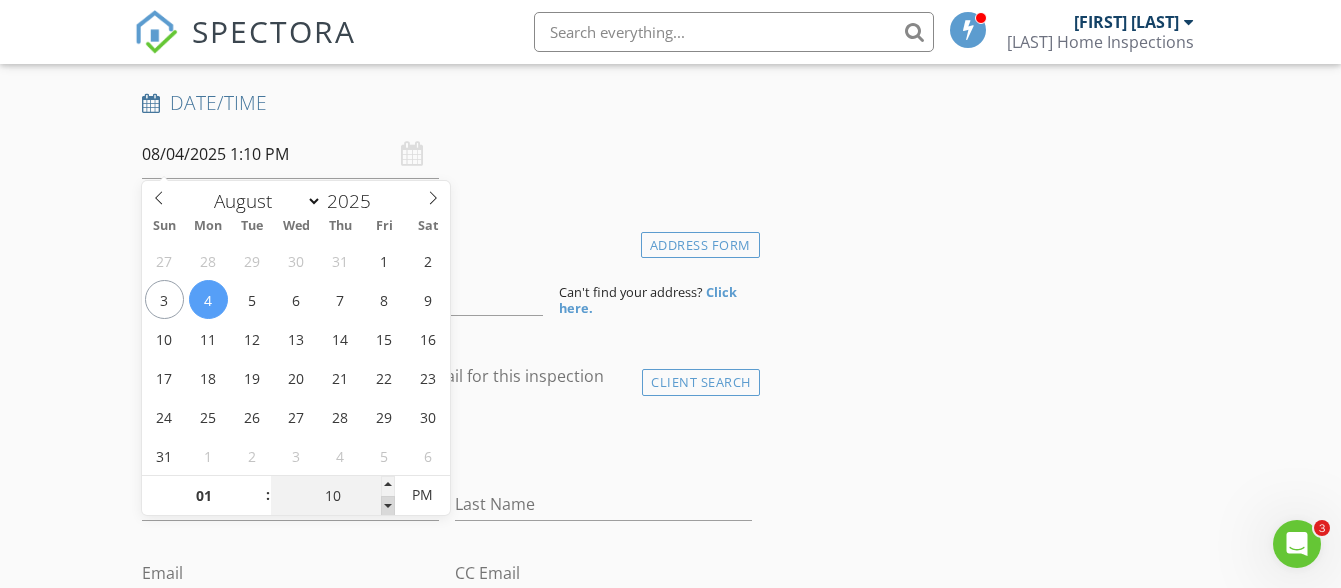 click at bounding box center (388, 506) 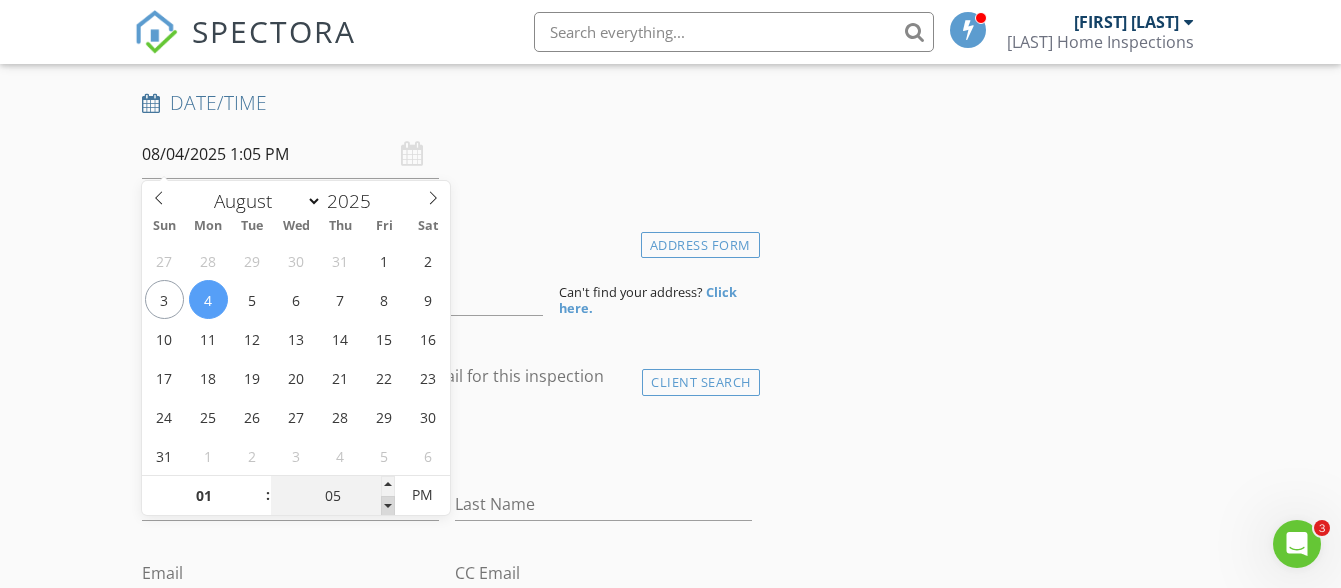 click at bounding box center [388, 506] 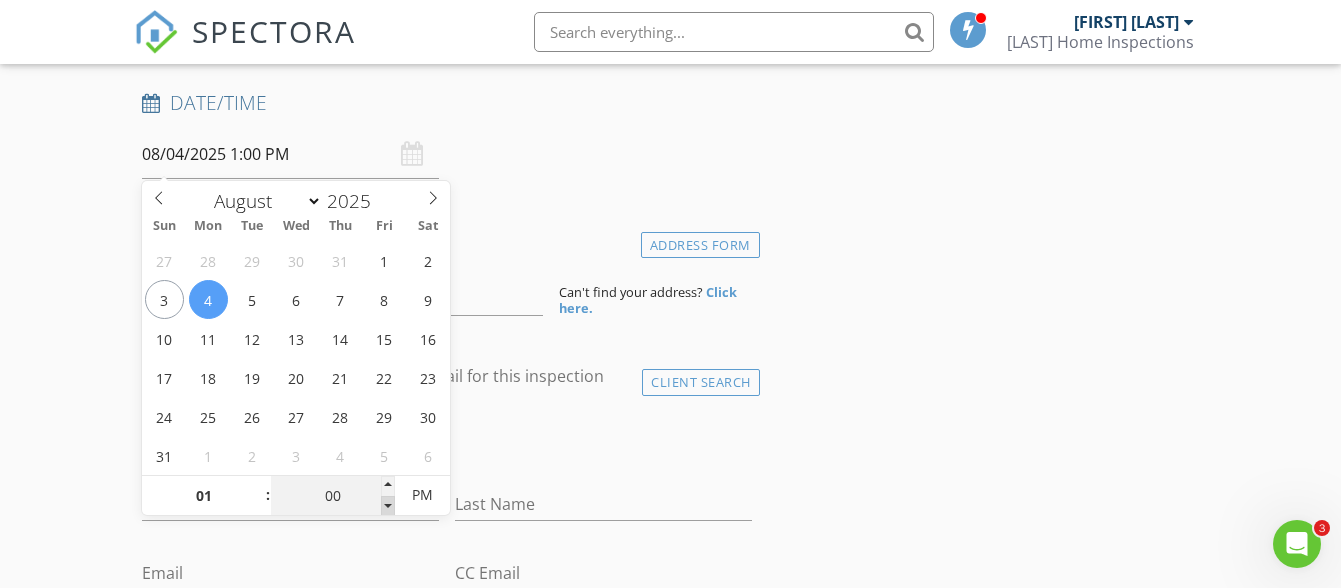 click at bounding box center (388, 506) 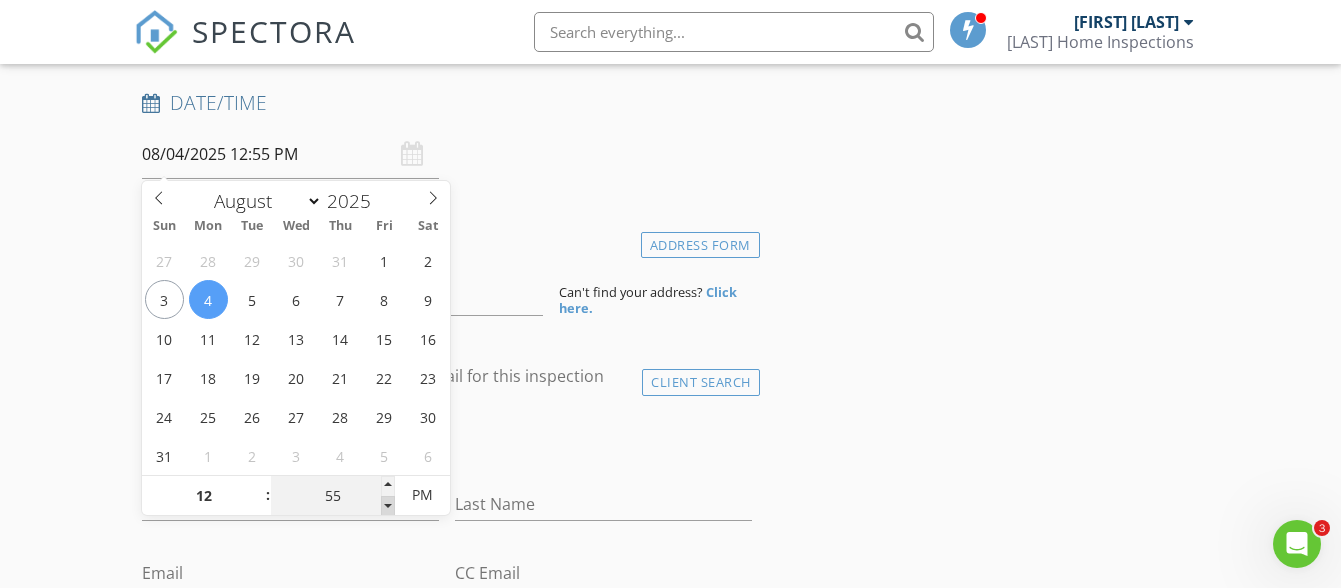 click at bounding box center (388, 506) 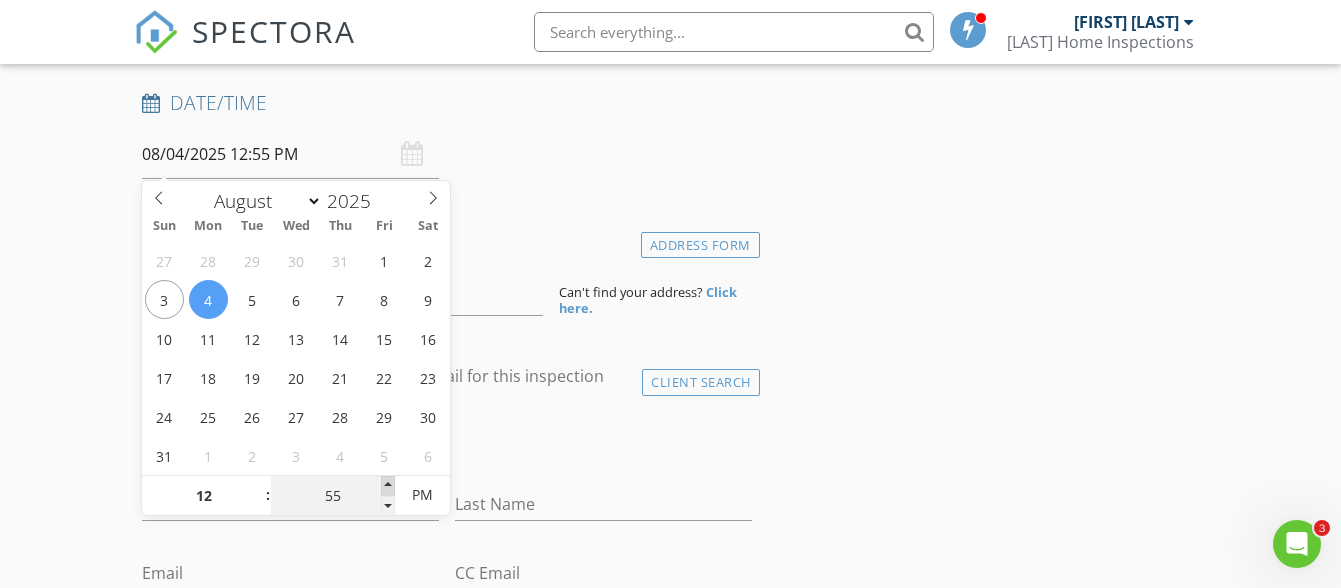 type on "01" 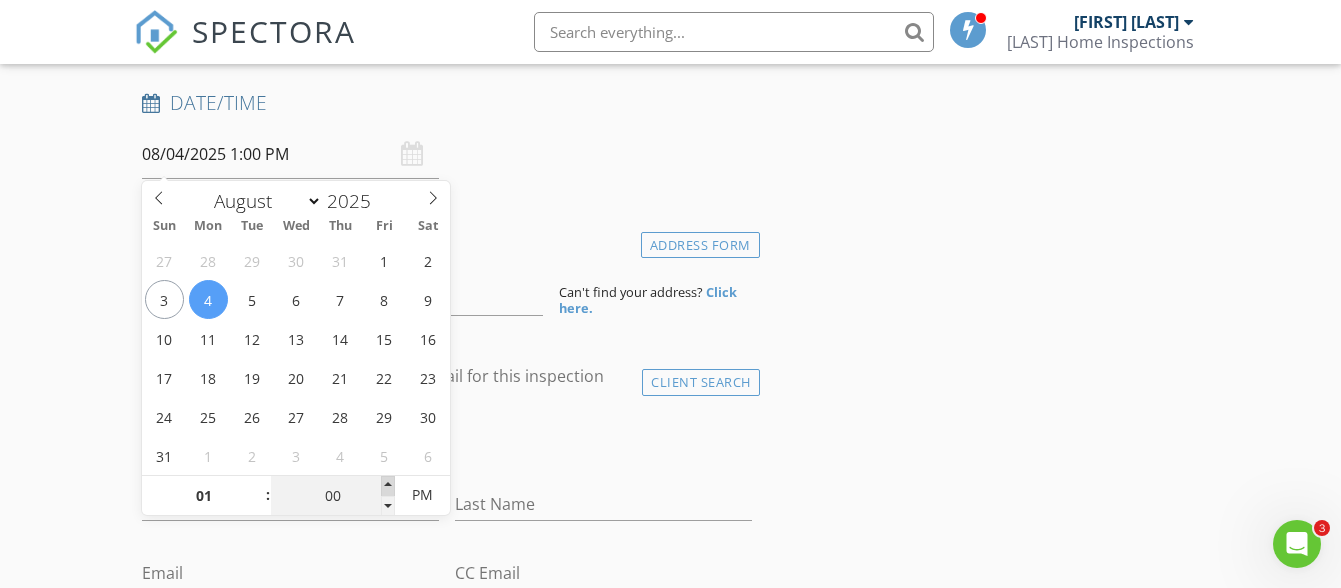 click at bounding box center (388, 486) 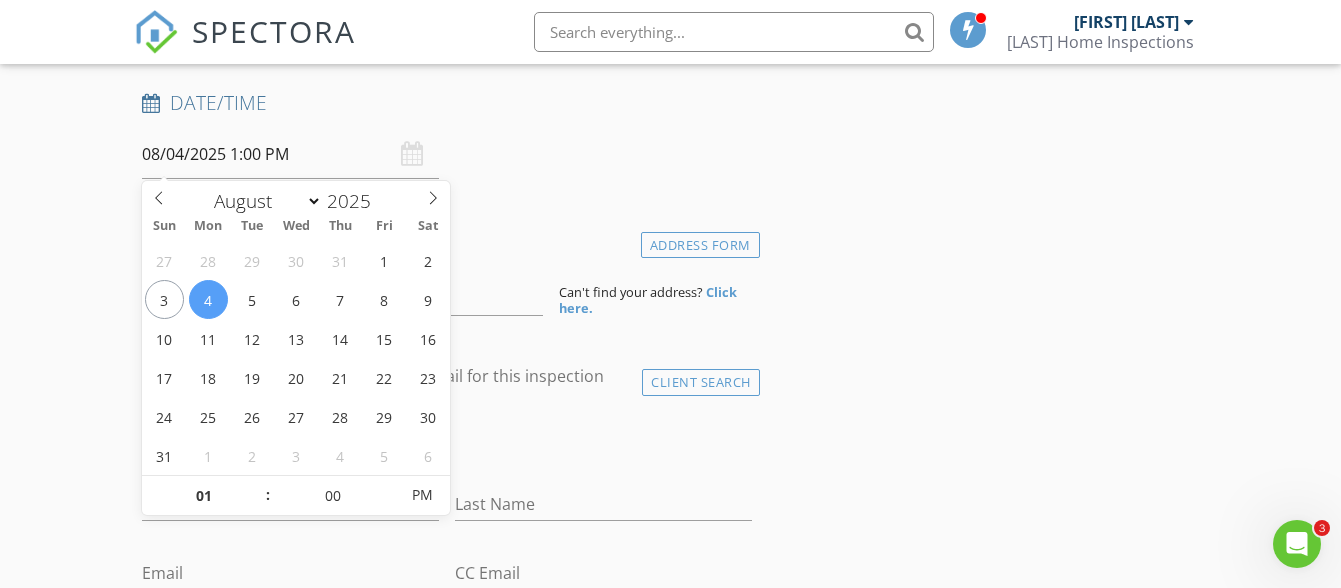 click on "check_box_outline_blank Client is a Company/Organization" at bounding box center [447, 446] 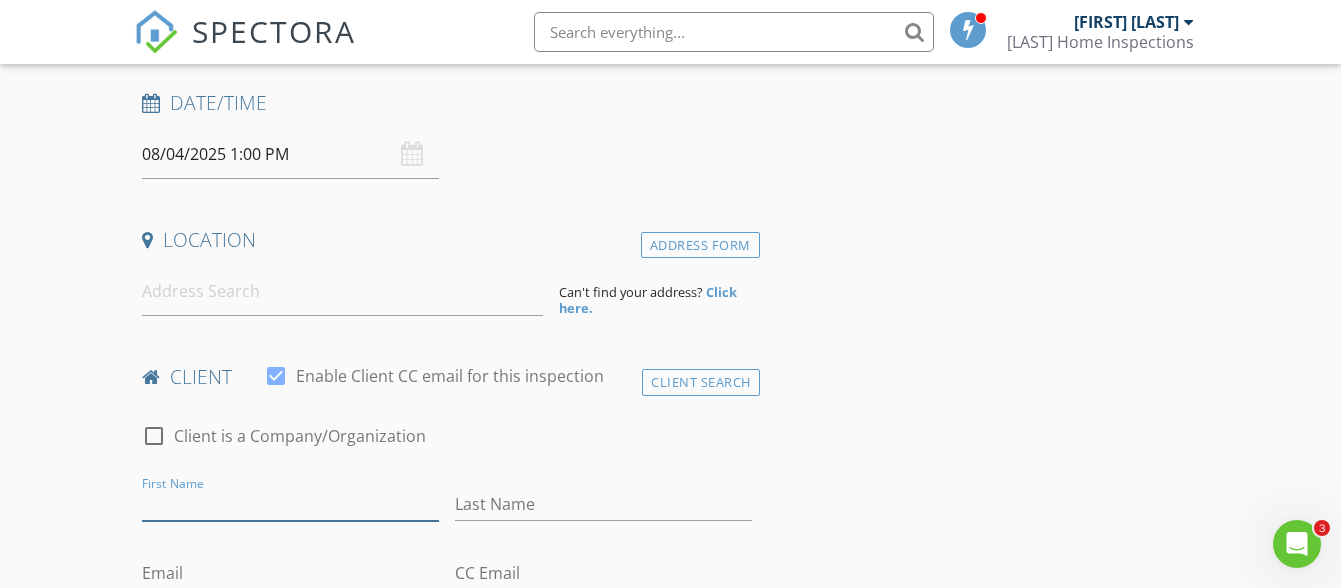 click on "First Name" at bounding box center [290, 504] 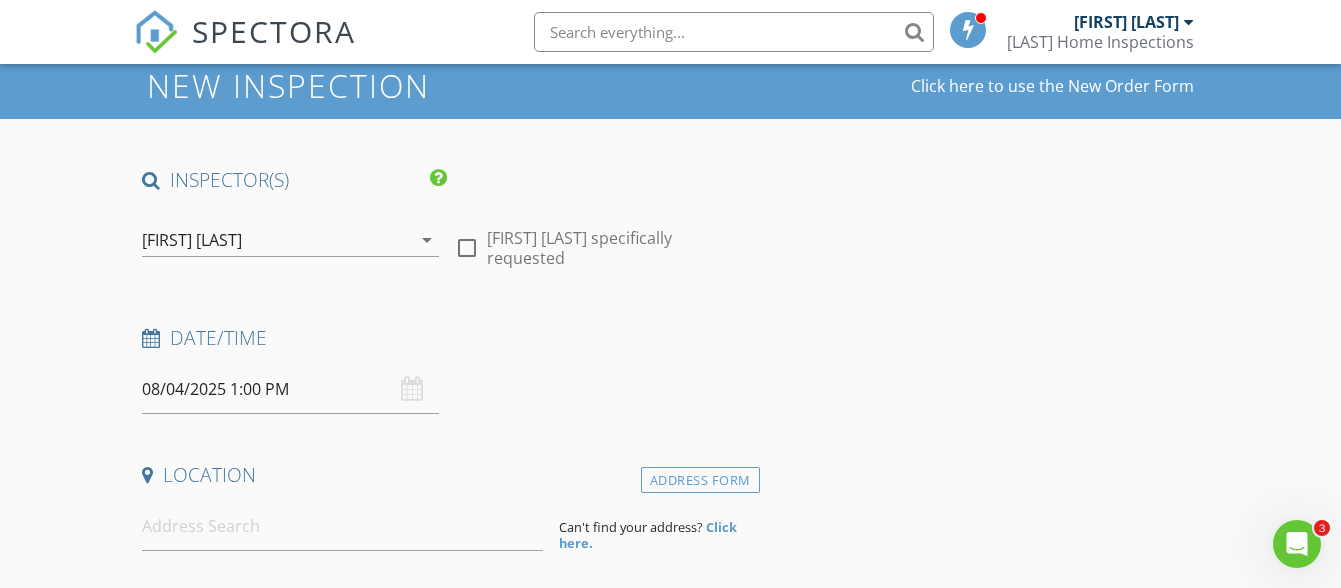 scroll, scrollTop: 100, scrollLeft: 0, axis: vertical 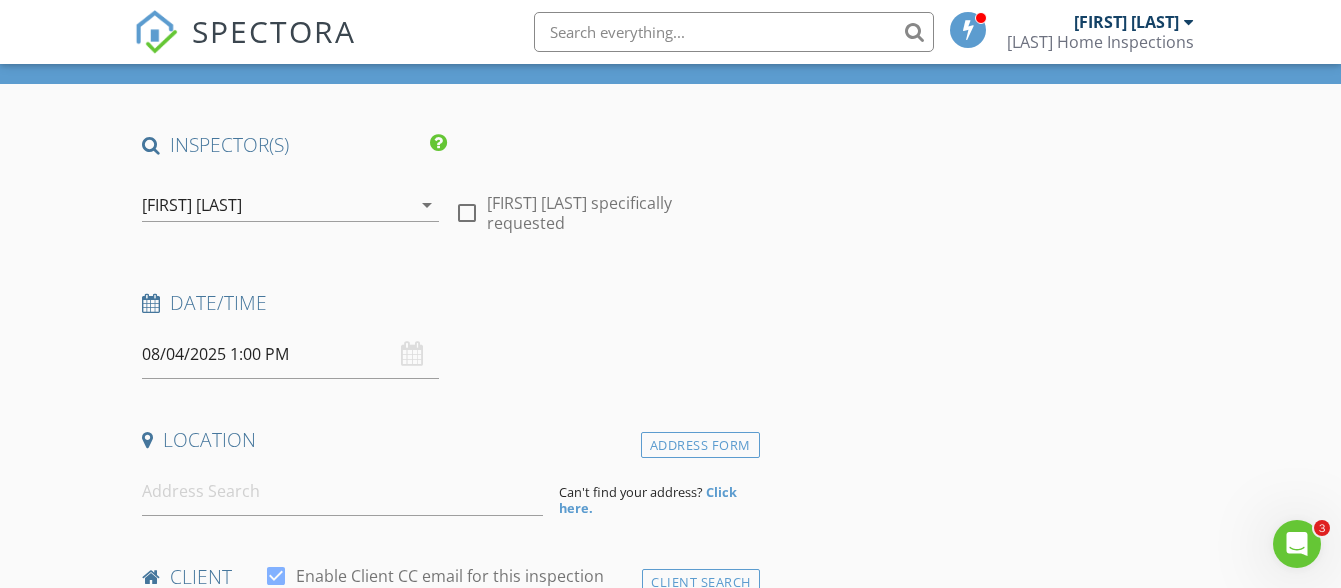 type on "Lisa" 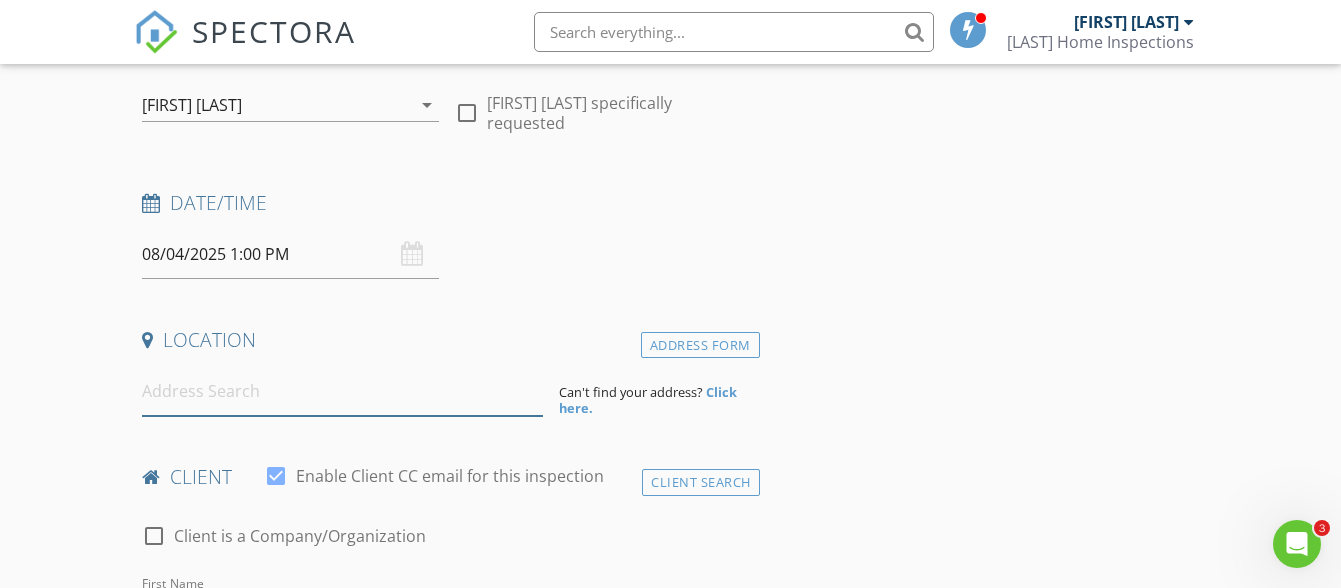 click at bounding box center [342, 391] 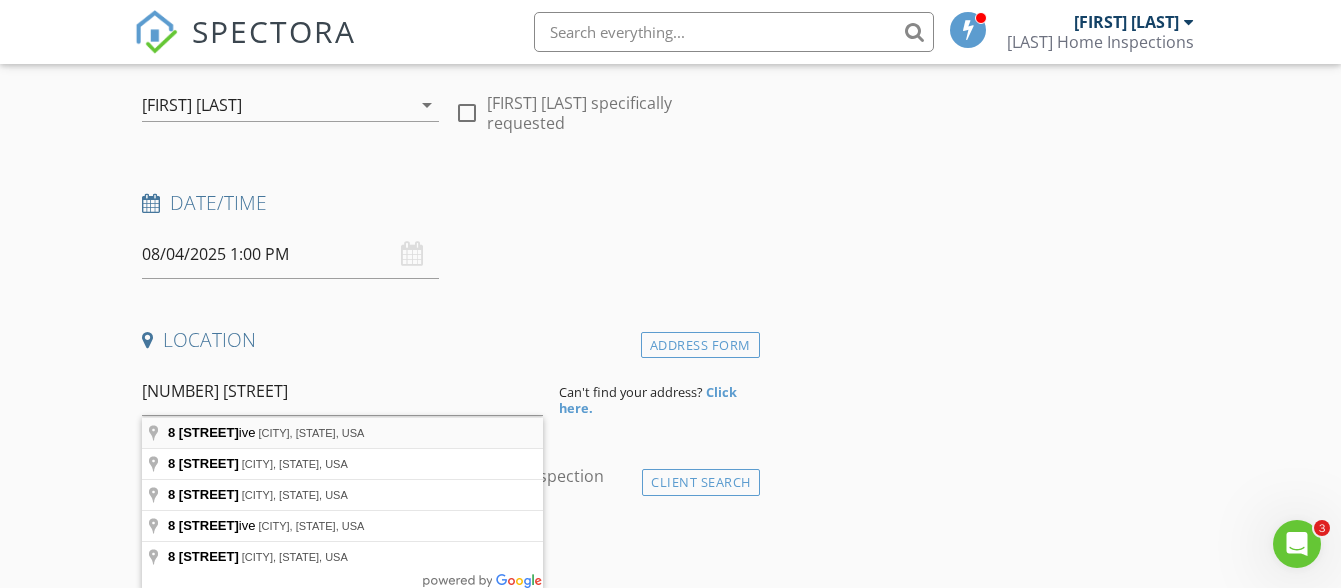 type on "8 Clement Drive, Poestenkill, NY, USA" 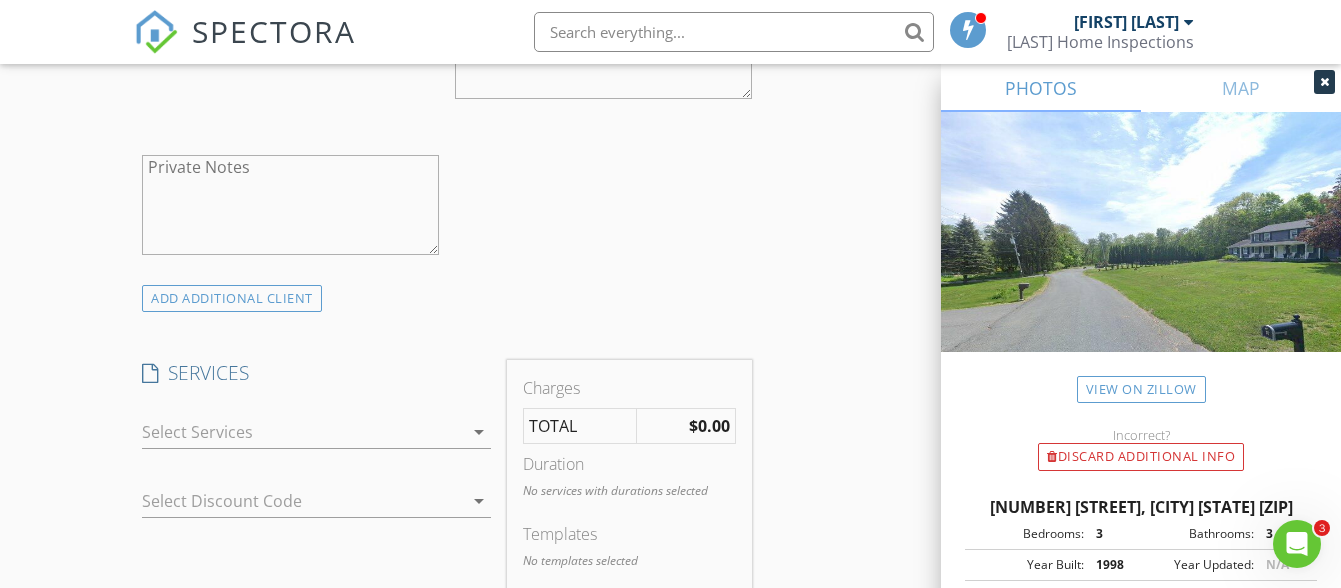 scroll, scrollTop: 1400, scrollLeft: 0, axis: vertical 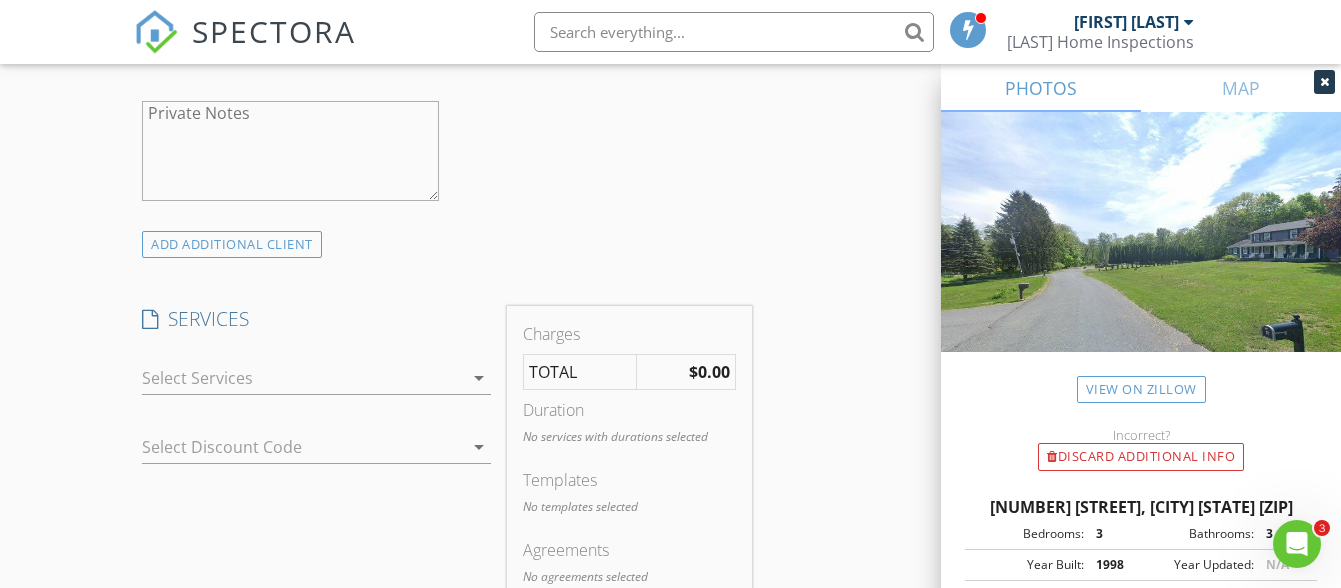 click on "arrow_drop_down" at bounding box center [479, 378] 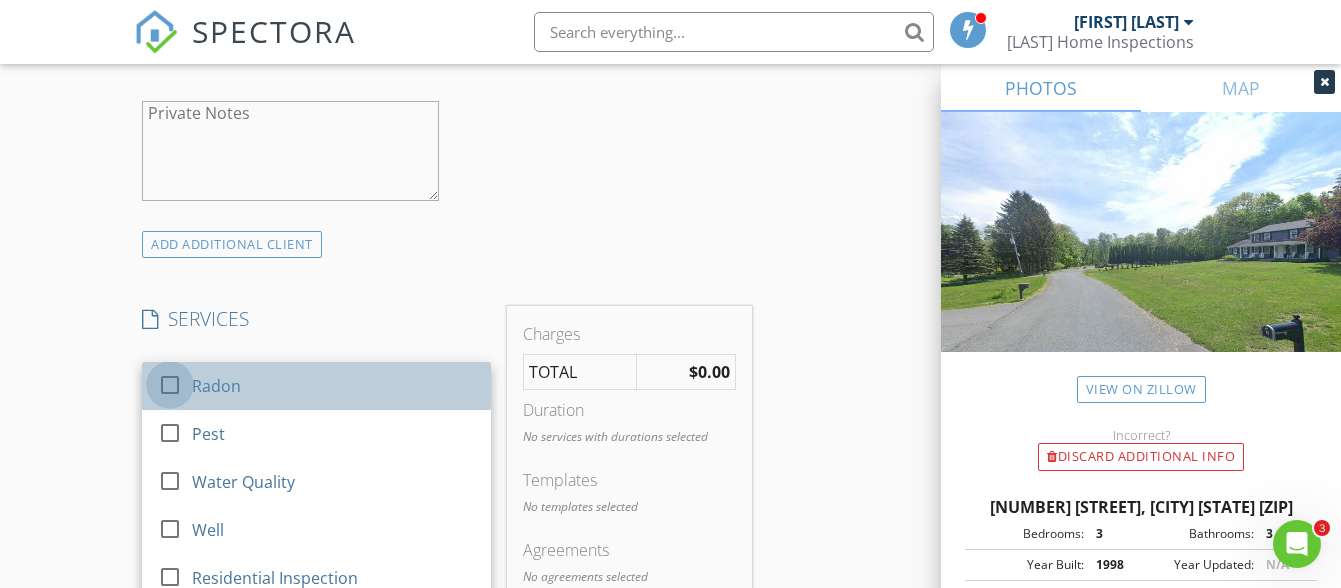 click at bounding box center (170, 385) 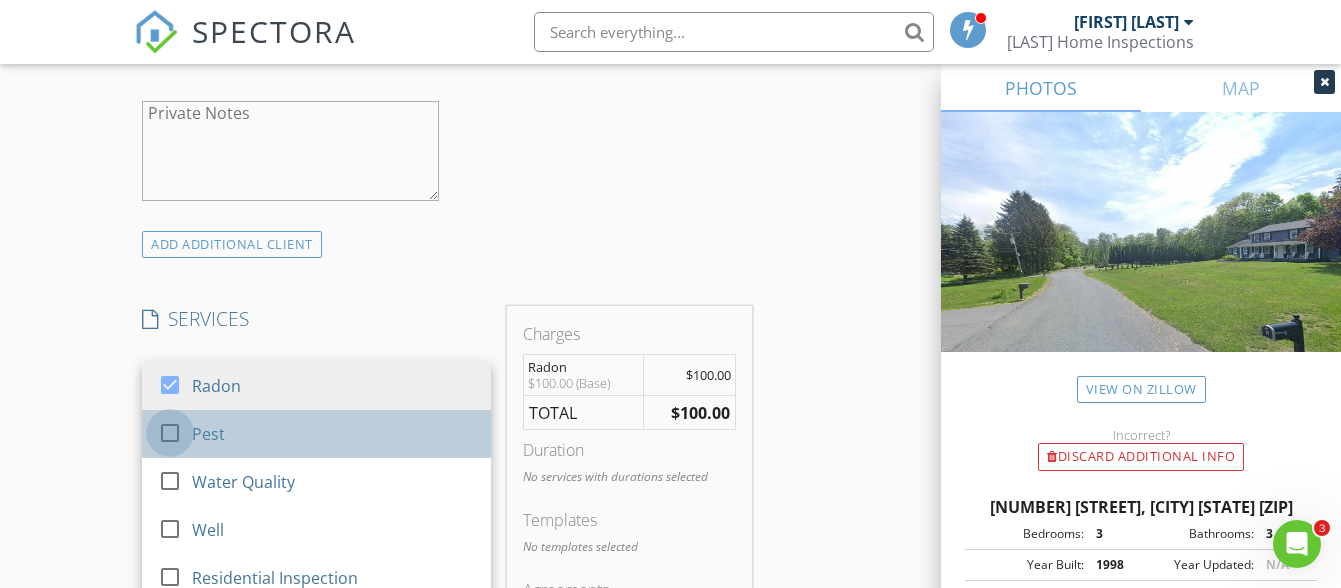 click at bounding box center [170, 433] 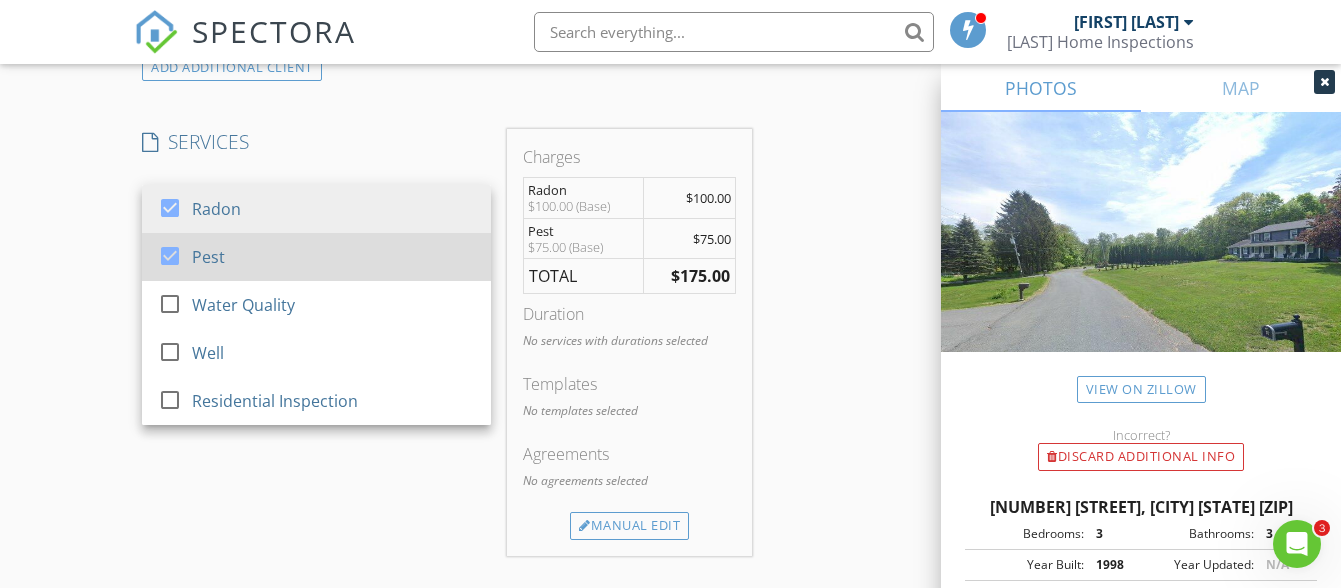 scroll, scrollTop: 1600, scrollLeft: 0, axis: vertical 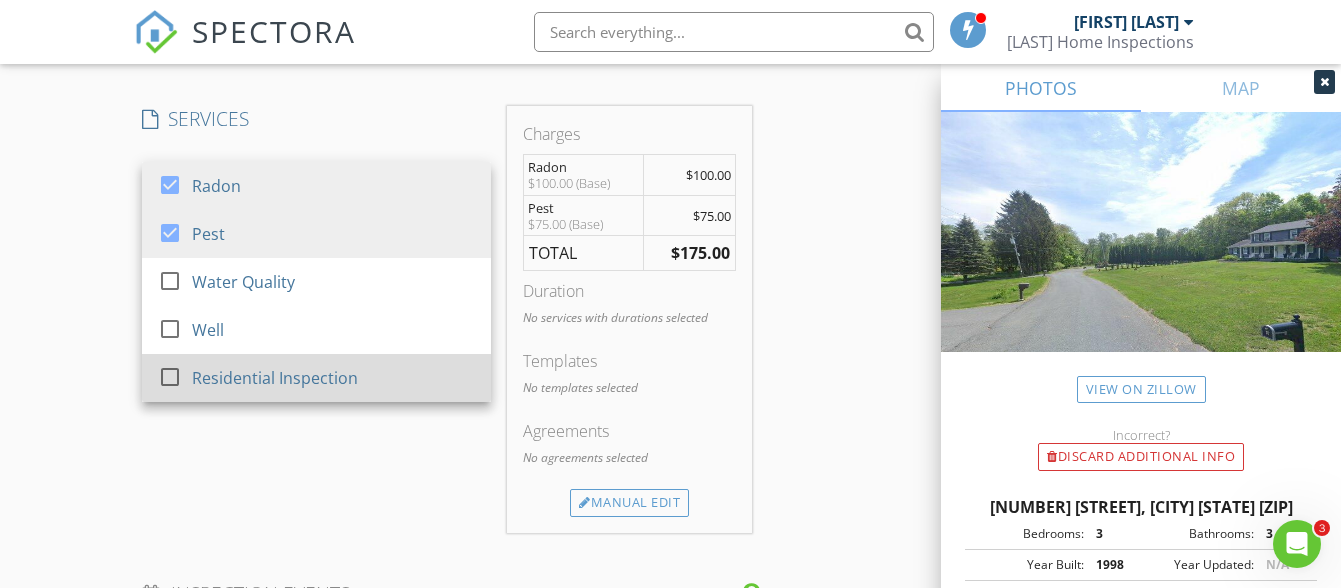 click at bounding box center (170, 377) 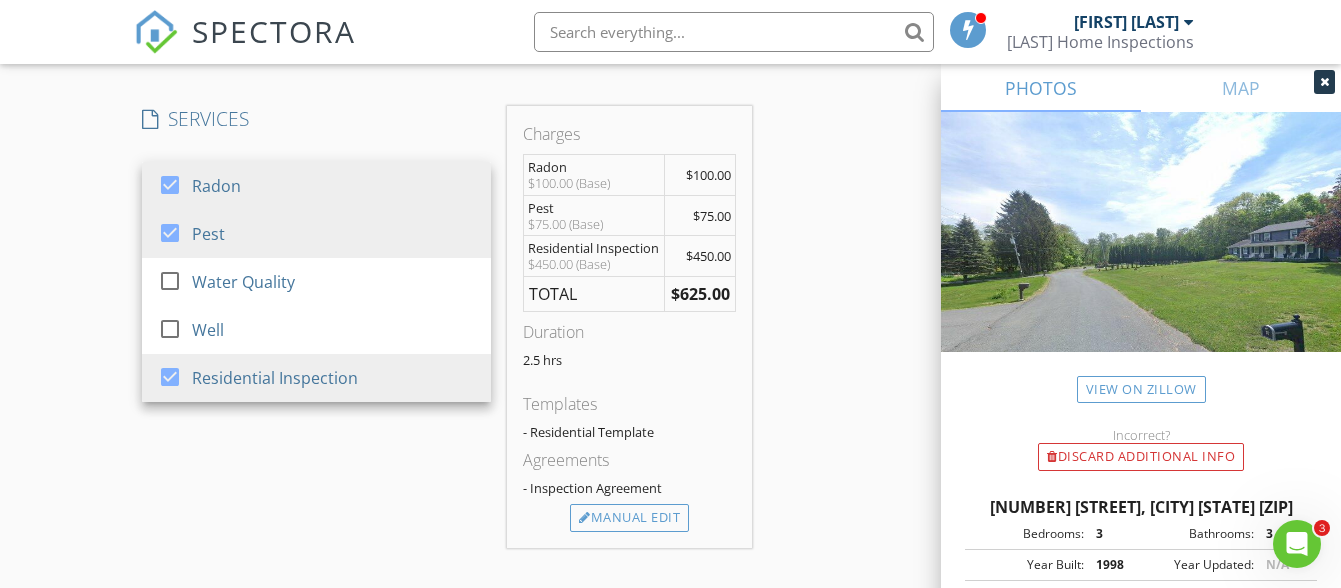 click on "INSPECTOR(S)
check_box   Kevin McGrath   PRIMARY   Kevin McGrath arrow_drop_down   check_box_outline_blank Kevin McGrath specifically requested
Date/Time
08/04/2025 1:00 PM
Location
Address Search       Address 8 Clement Dr   Unit   City Poestenkill   State NY   Zip 12140   County Rensselaer     Square Feet 1792   Year Built 1998   Foundation arrow_drop_down     Kevin McGrath     3.9 miles     (9 minutes)
client
check_box Enable Client CC email for this inspection   Client Search     check_box_outline_blank Client is a Company/Organization     First Name Lisa   Last Name   Email   CC Email   Phone           Notes   Private Notes
ADD ADDITIONAL client
SERVICES
check_box   Radon   check_box   Pest   check_box_outline_blank   Water Quality   check_box_outline_blank   Well" at bounding box center (670, 319) 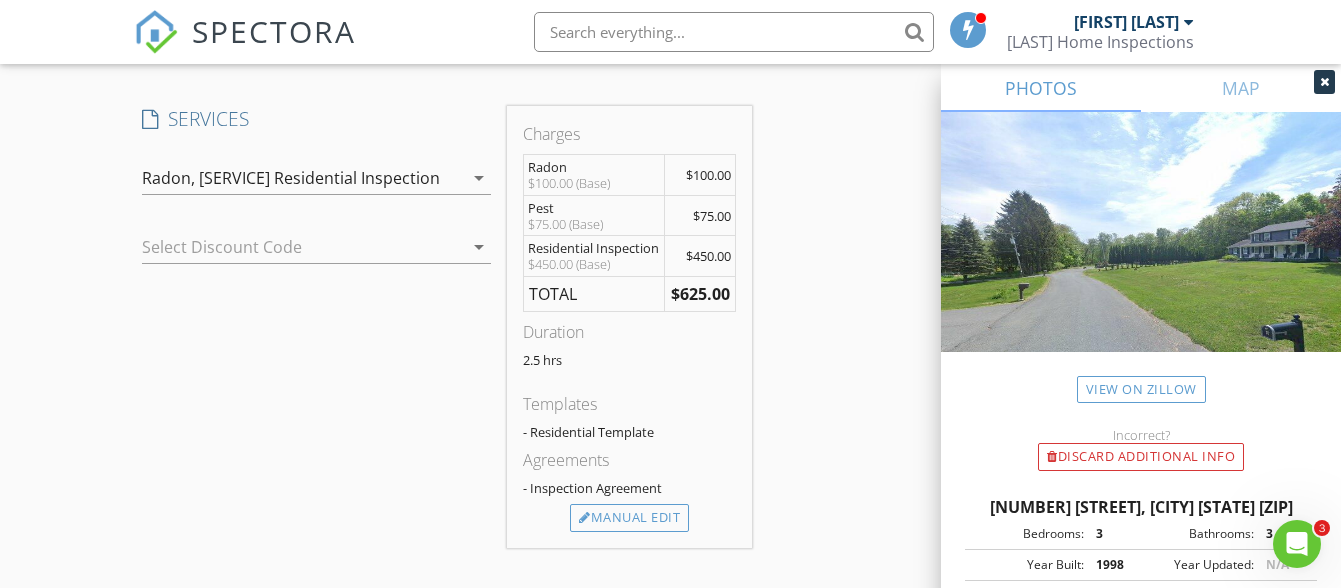 click on "arrow_drop_down" at bounding box center [479, 247] 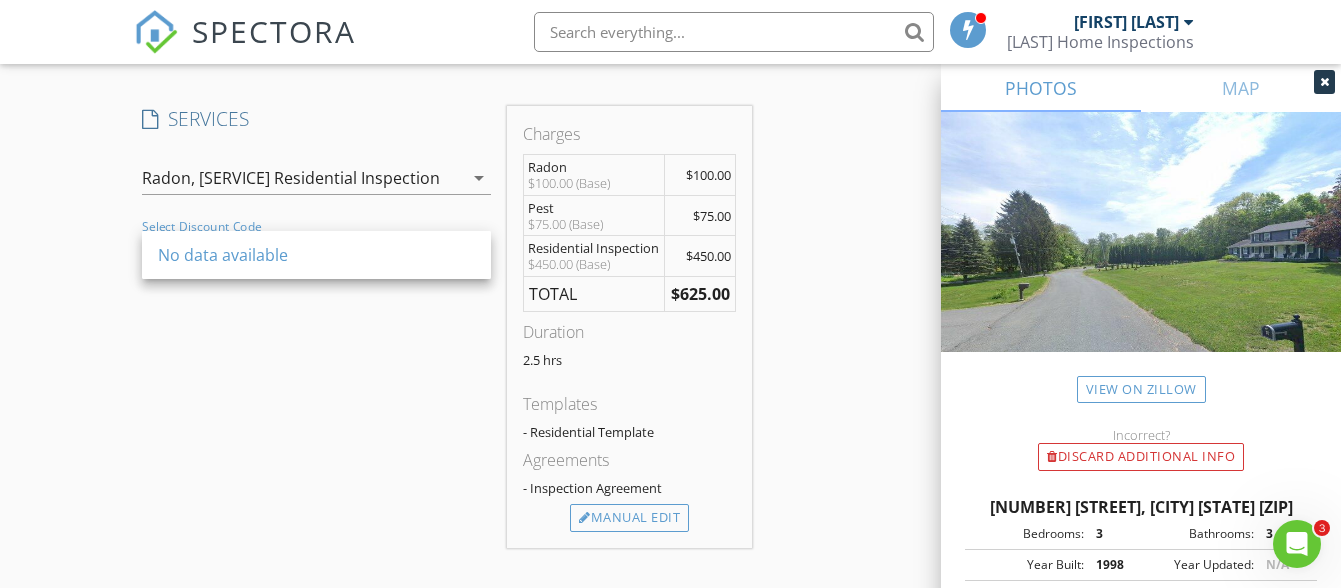 click on "SERVICES
check_box   Radon   check_box   Pest   check_box_outline_blank   Water Quality   check_box_outline_blank   Well   check_box   Residential Inspection   Radon,  Pest,  Residential Inspection arrow_drop_down     Select Discount Code arrow_drop_down" at bounding box center (316, 326) 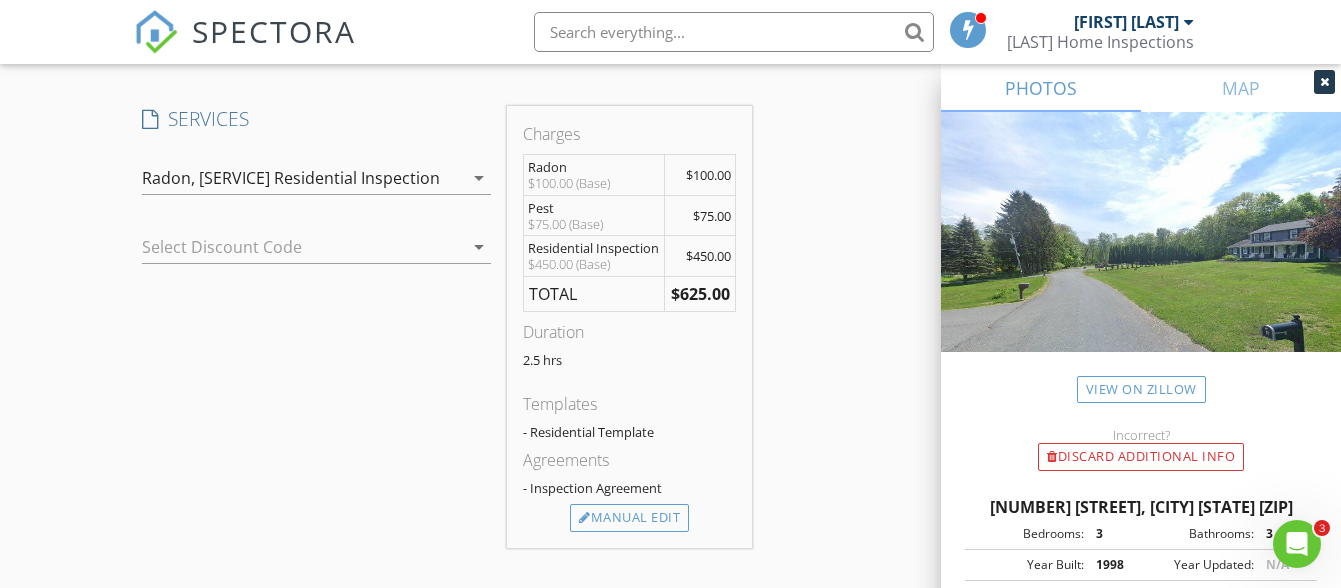 click on "- Residential Template" at bounding box center (629, 432) 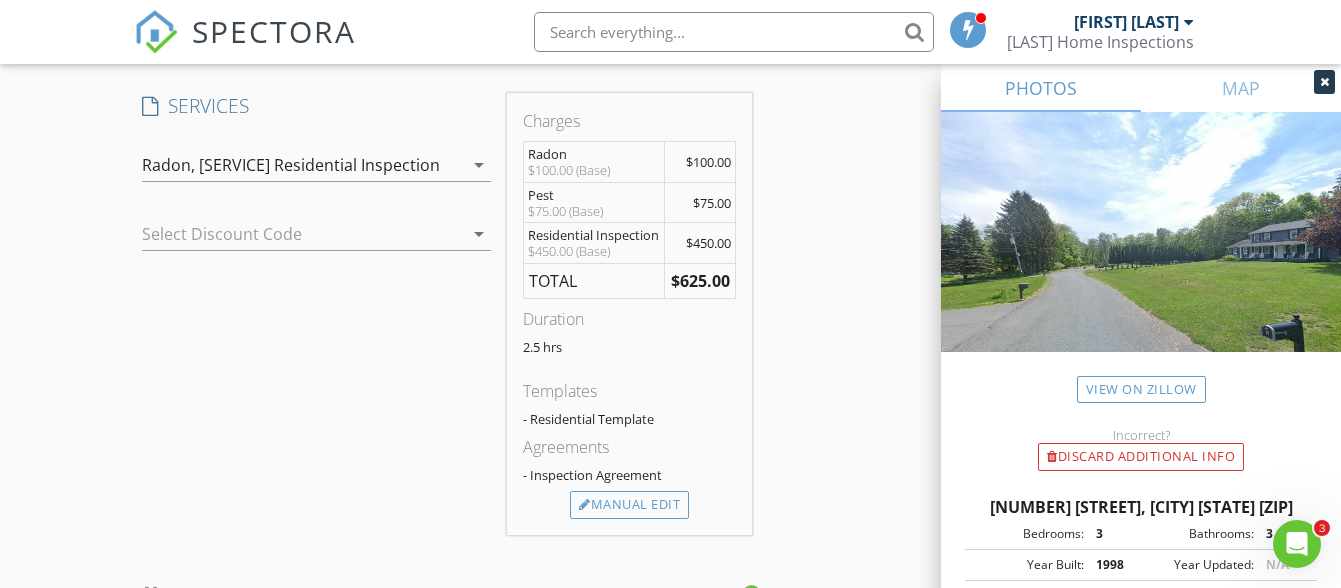 scroll, scrollTop: 1700, scrollLeft: 0, axis: vertical 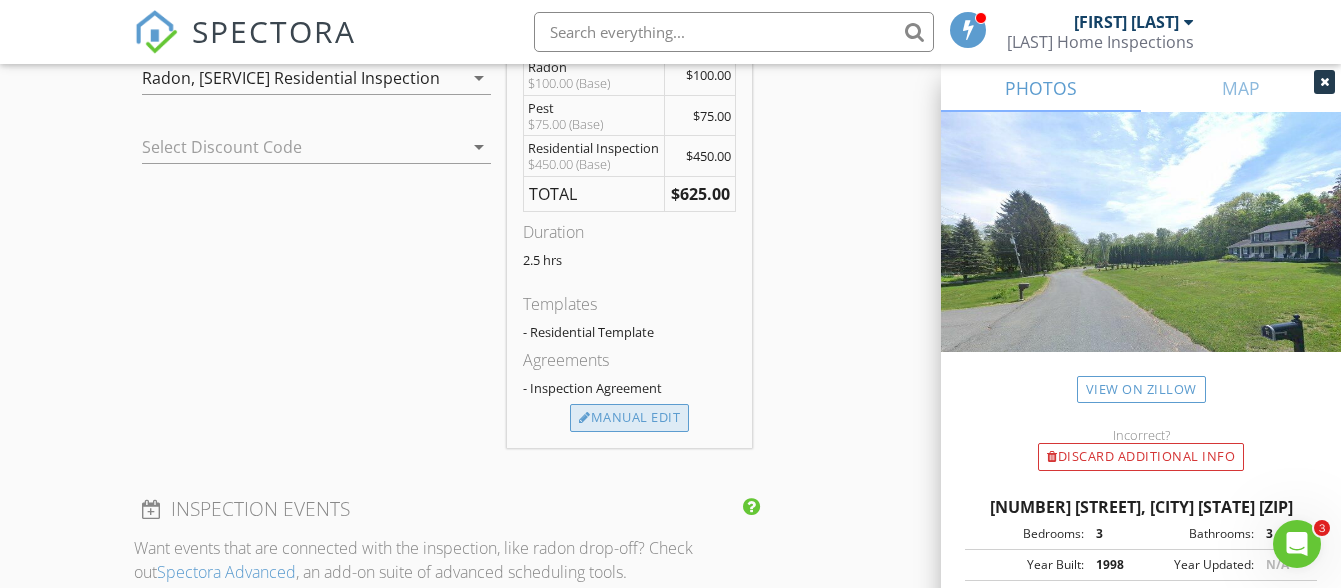 click on "Manual Edit" at bounding box center [629, 418] 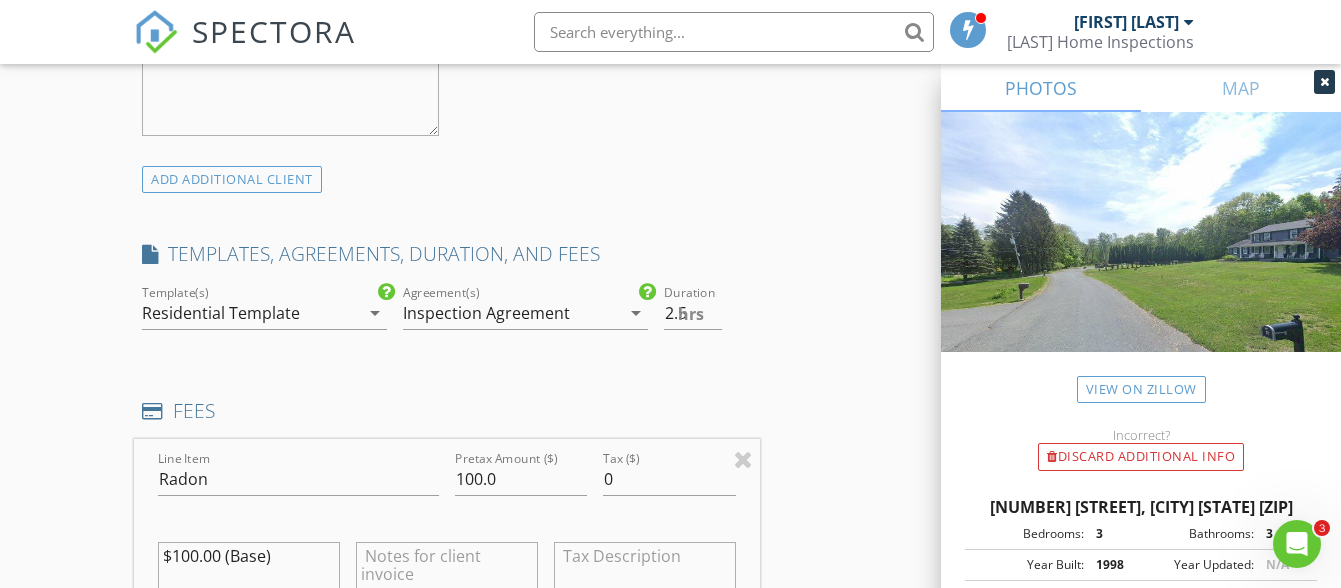 scroll, scrollTop: 1500, scrollLeft: 0, axis: vertical 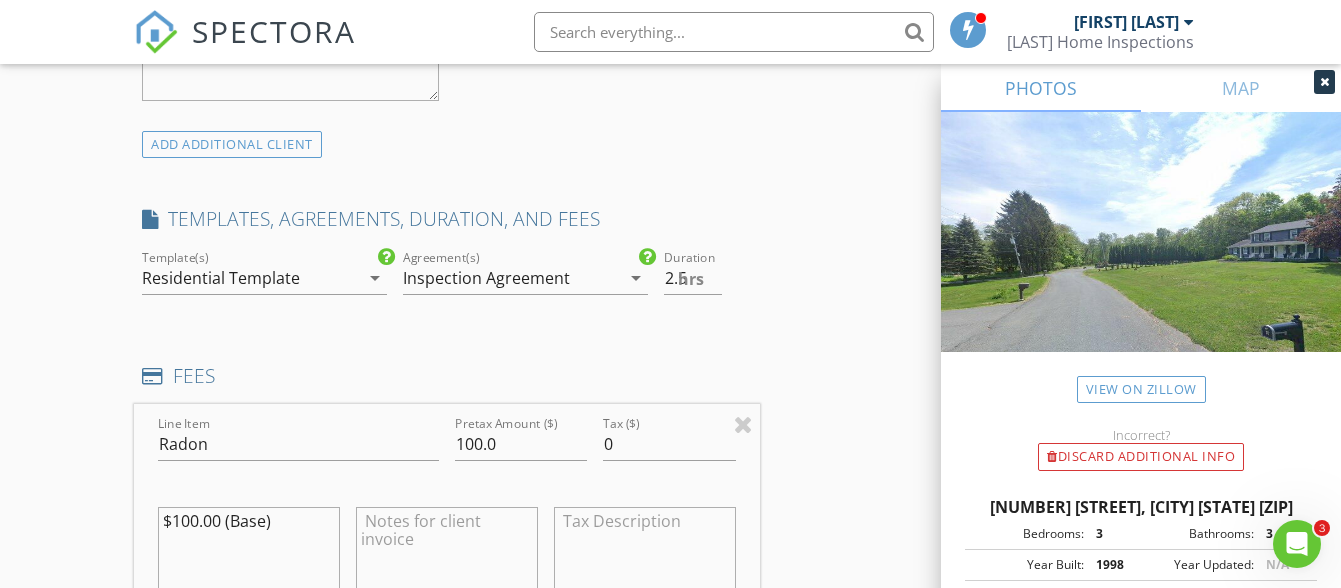 click on "arrow_drop_down" at bounding box center [375, 278] 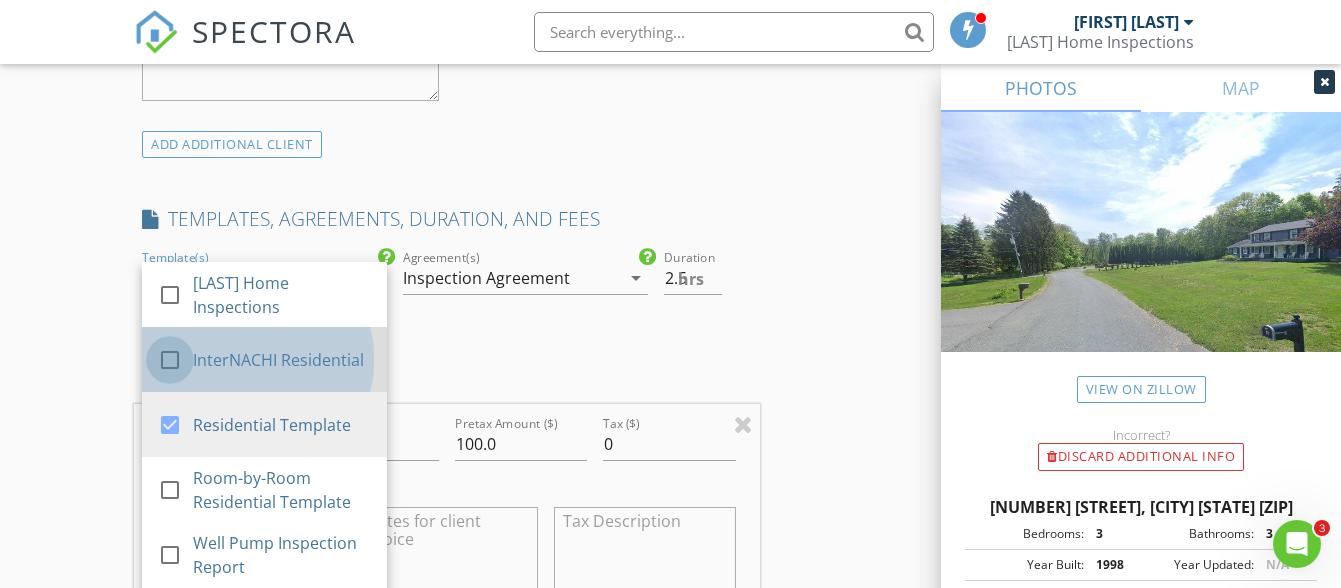 click at bounding box center (170, 360) 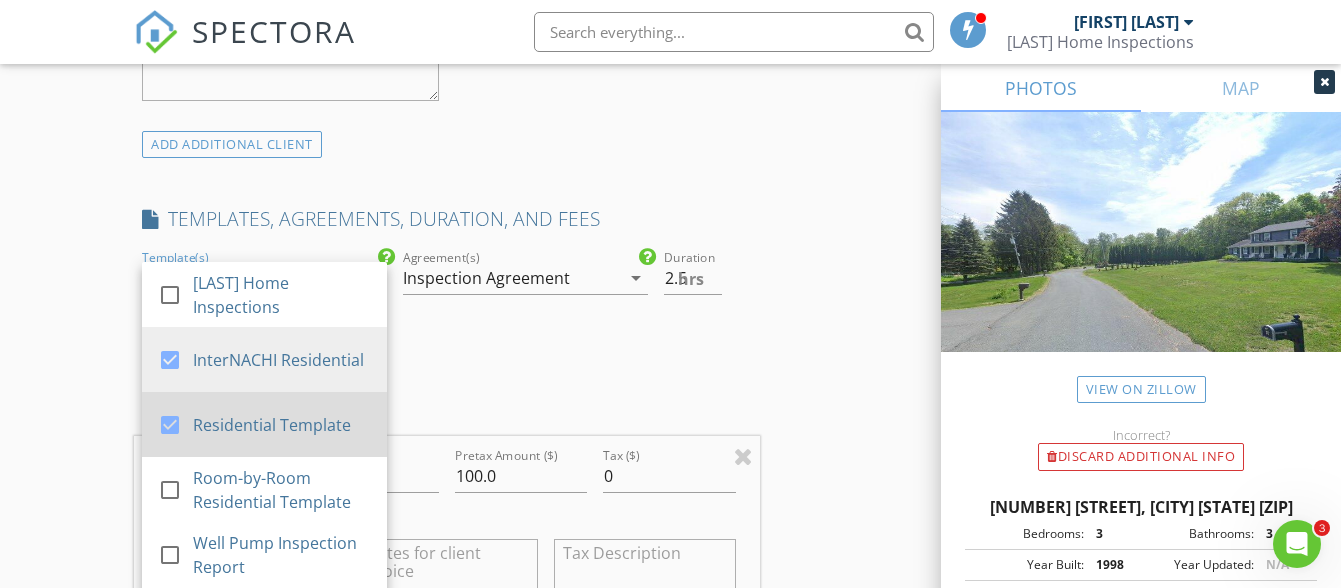 click at bounding box center [170, 425] 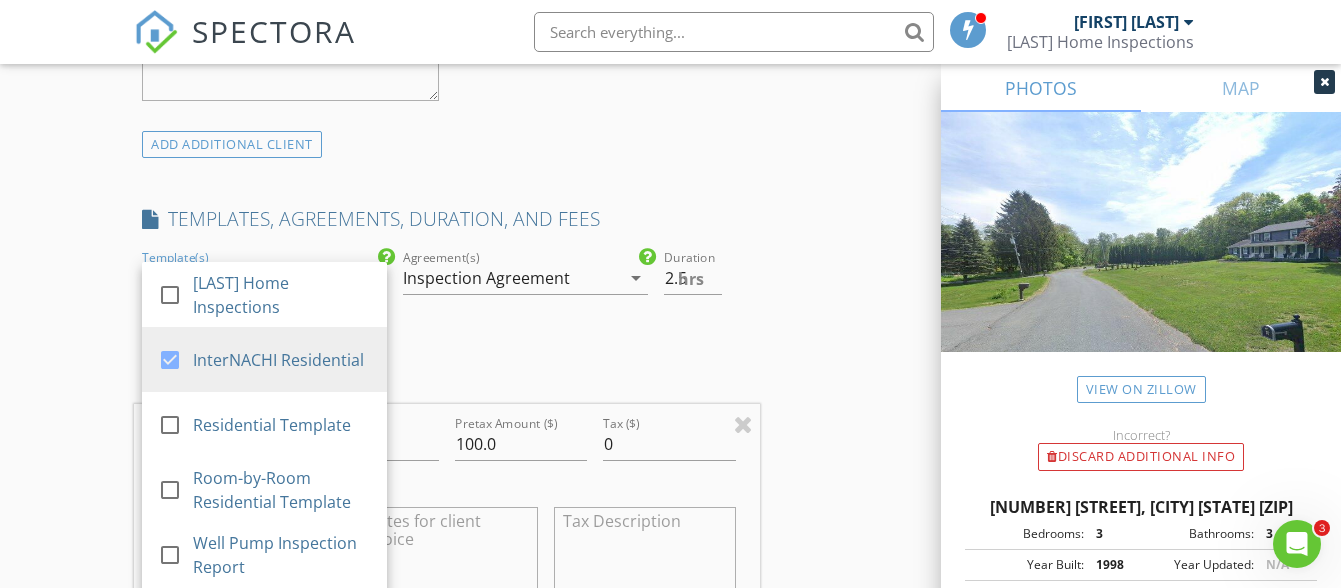 click on "INSPECTOR(S)
check_box   Kevin McGrath   PRIMARY   Kevin McGrath arrow_drop_down   check_box_outline_blank Kevin McGrath specifically requested
Date/Time
08/04/2025 1:00 PM
Location
Address Search       Address 8 Clement Dr   Unit   City Poestenkill   State NY   Zip 12140   County Rensselaer     Square Feet 1792   Year Built 1998   Foundation arrow_drop_down     Kevin McGrath     3.9 miles     (9 minutes)
client
check_box Enable Client CC email for this inspection   Client Search     check_box_outline_blank Client is a Company/Organization     First Name Lisa   Last Name   Email   CC Email   Phone           Notes   Private Notes
ADD ADDITIONAL client
SERVICES
check_box   Radon   check_box   Pest   check_box_outline_blank   Water Quality   check_box_outline_blank   Well" at bounding box center [447, 695] 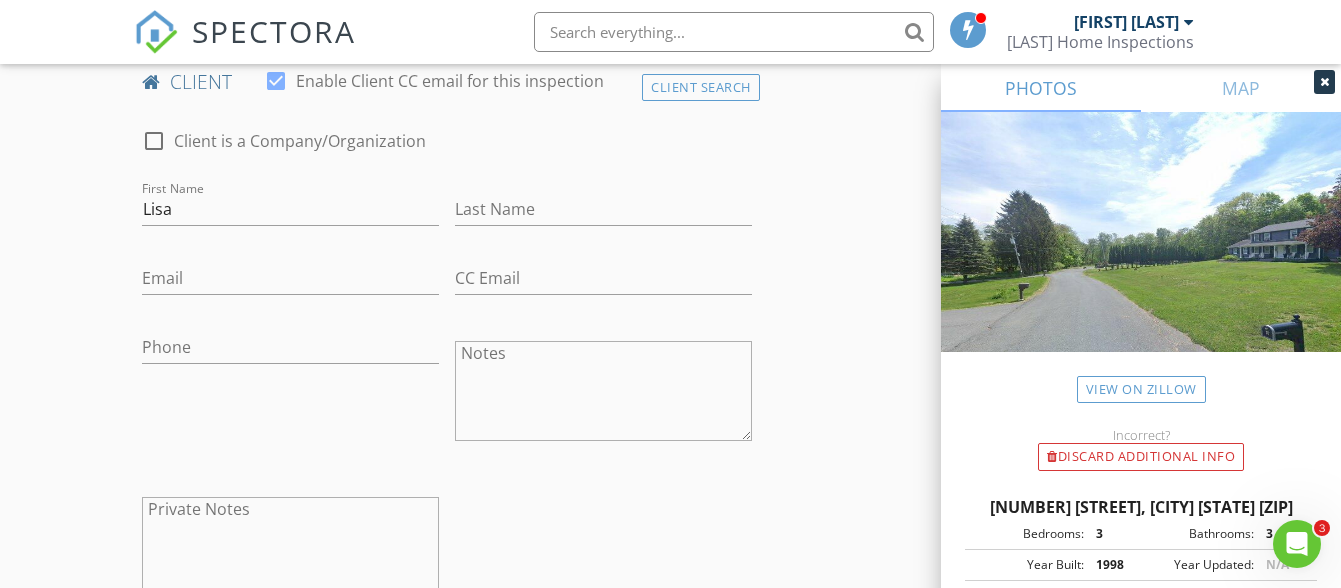 scroll, scrollTop: 1000, scrollLeft: 0, axis: vertical 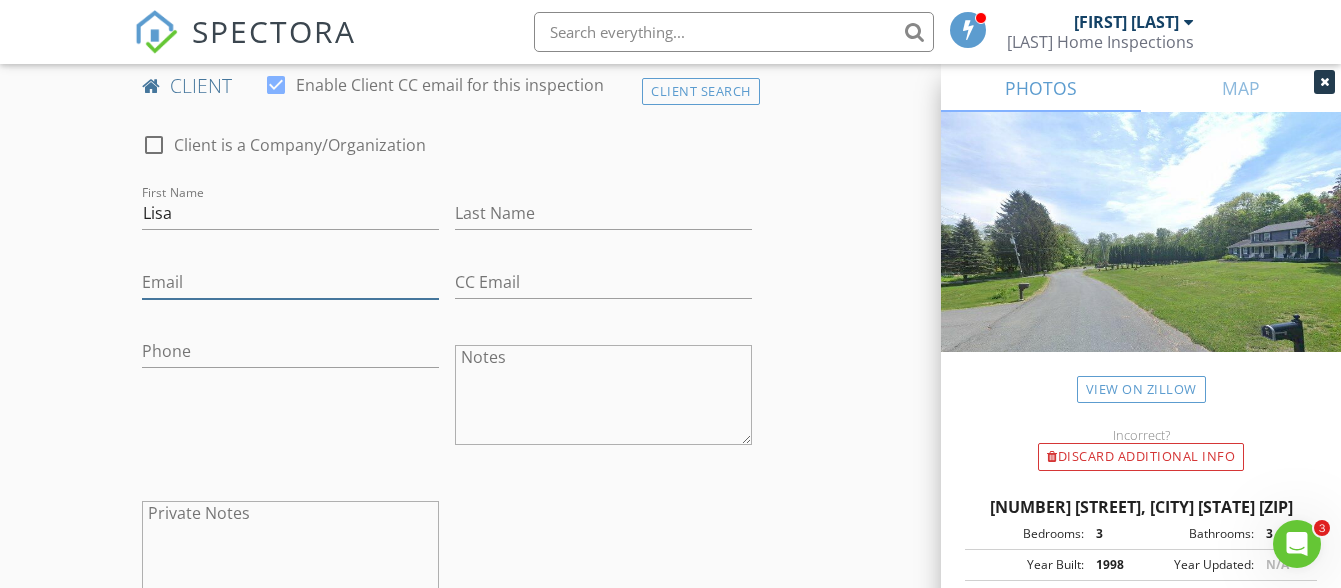 click on "Email" at bounding box center (290, 282) 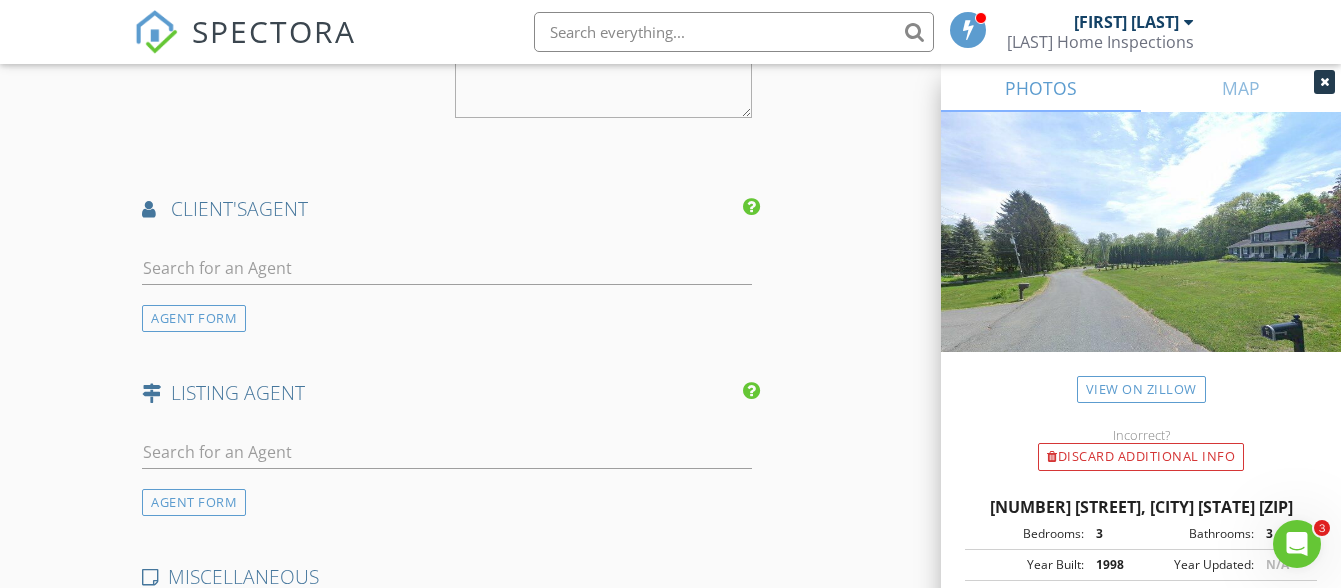 scroll, scrollTop: 3100, scrollLeft: 0, axis: vertical 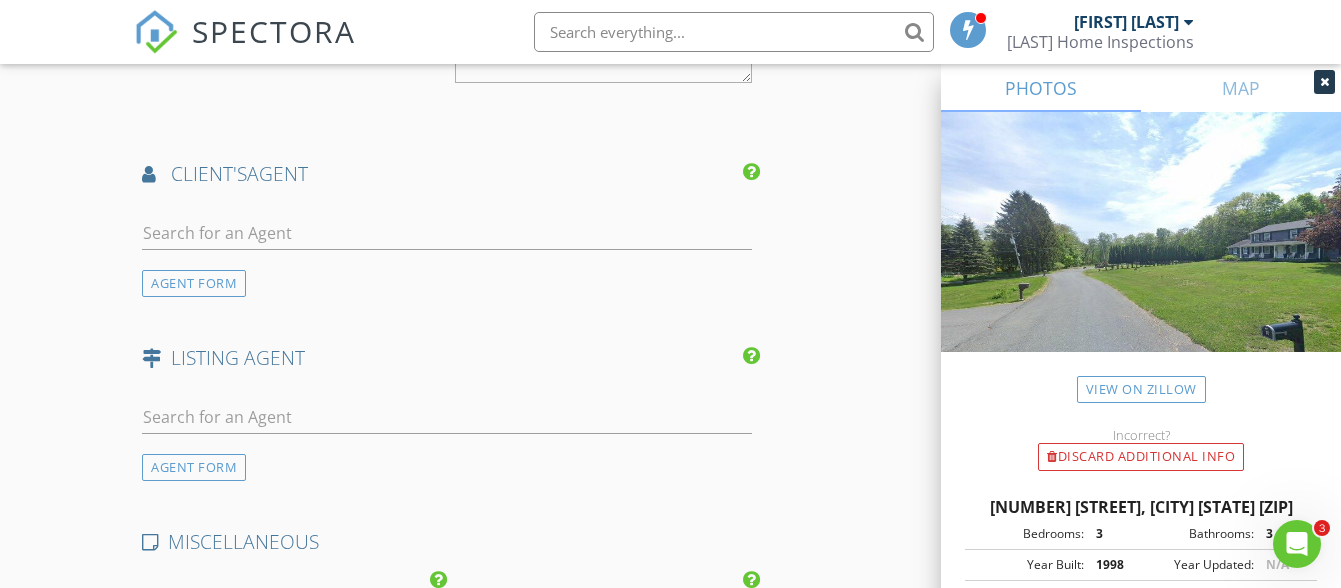 type on "[USERNAME]@example.com" 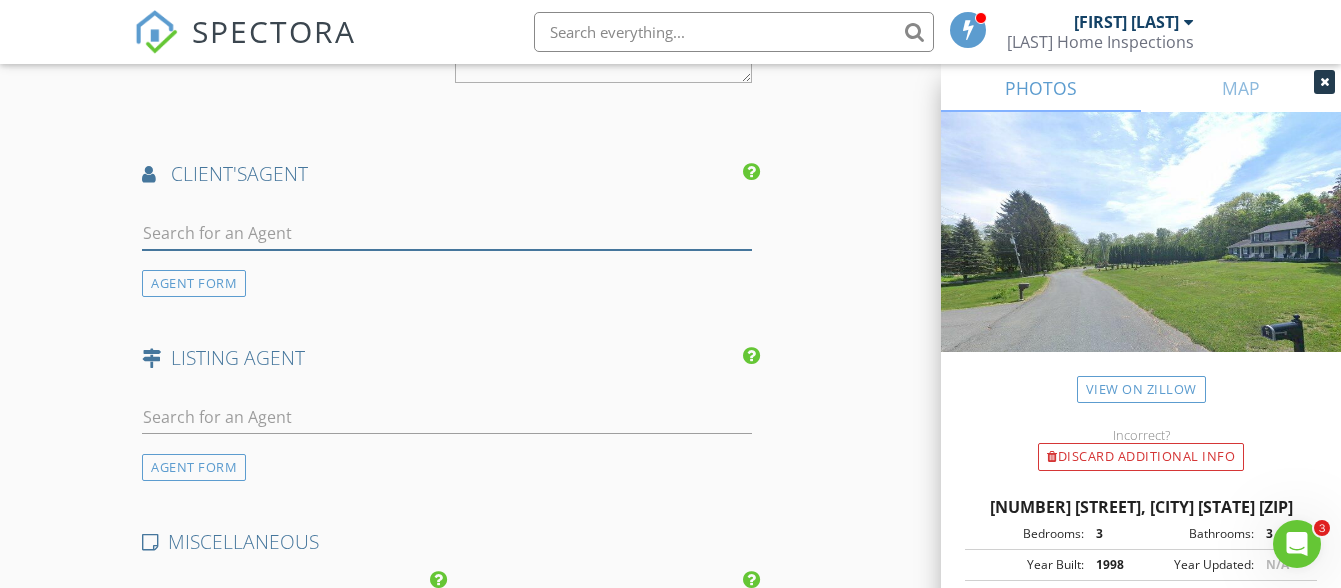 click at bounding box center (447, 233) 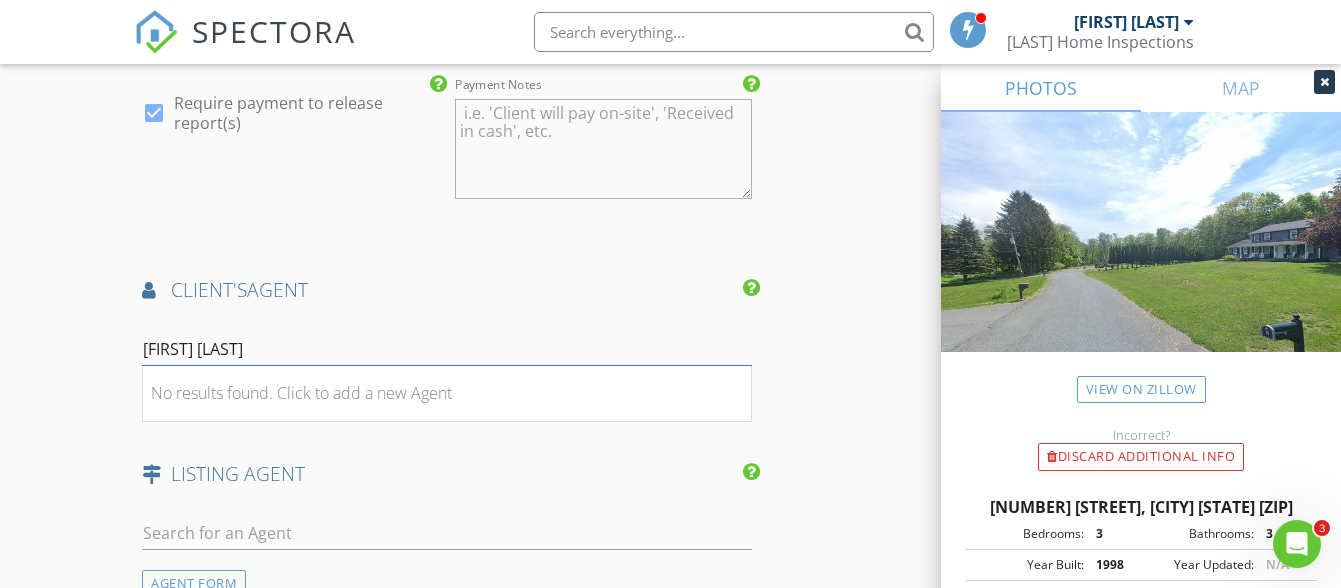 scroll, scrollTop: 3036, scrollLeft: 0, axis: vertical 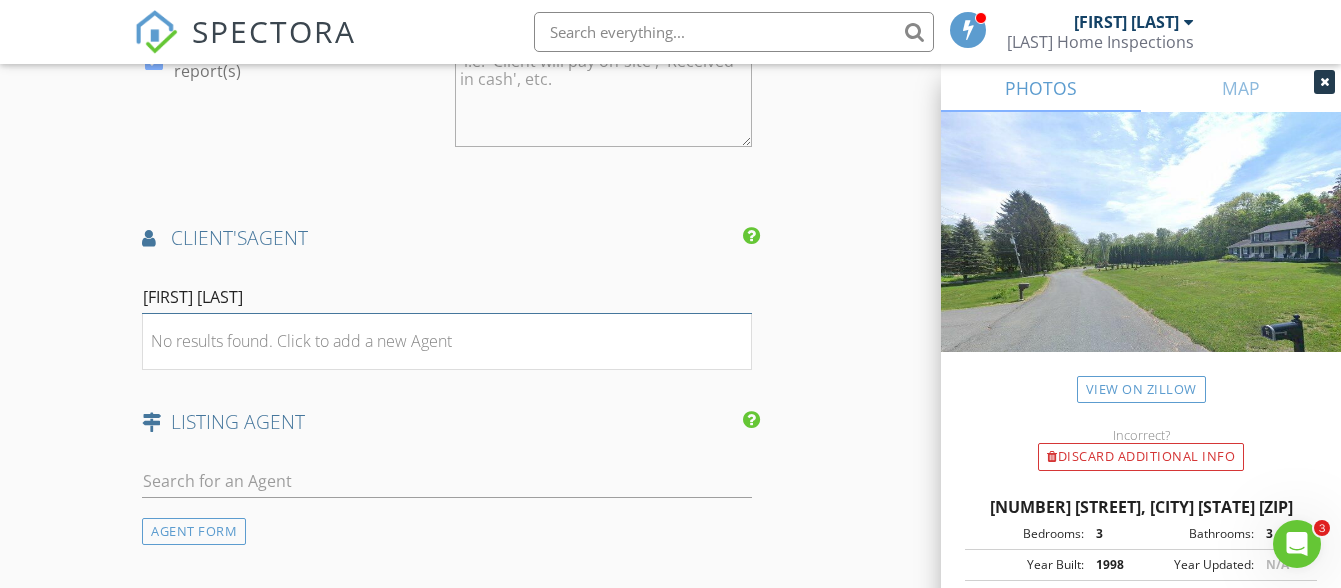 click on "Brent Tague" at bounding box center [447, 301] 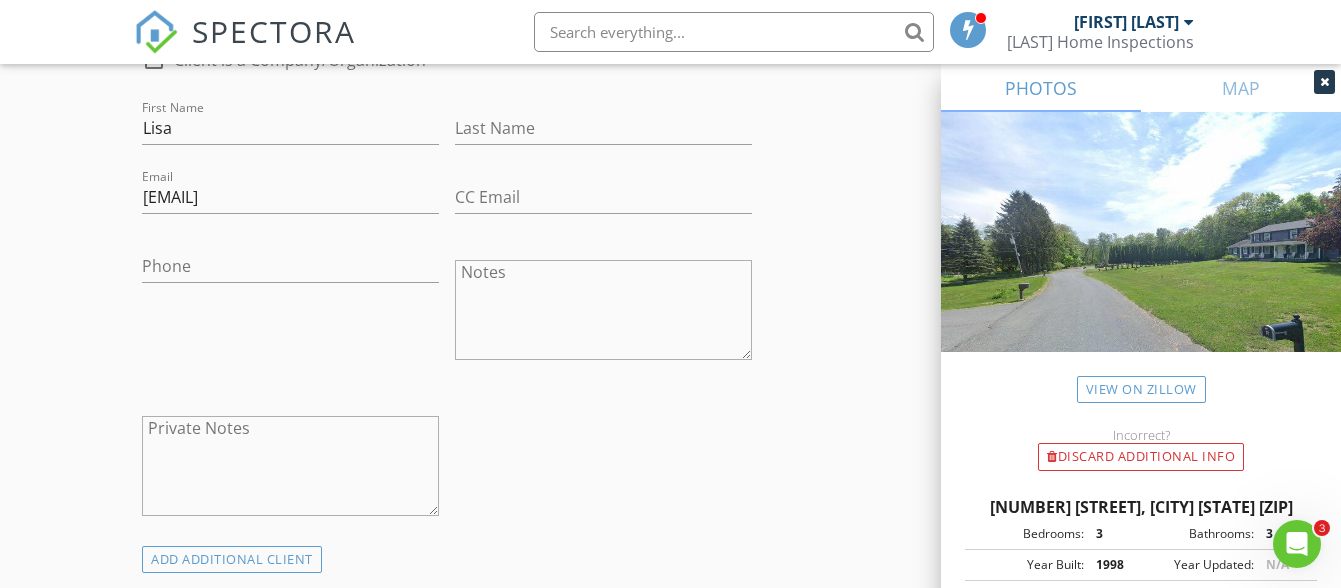 scroll, scrollTop: 1036, scrollLeft: 0, axis: vertical 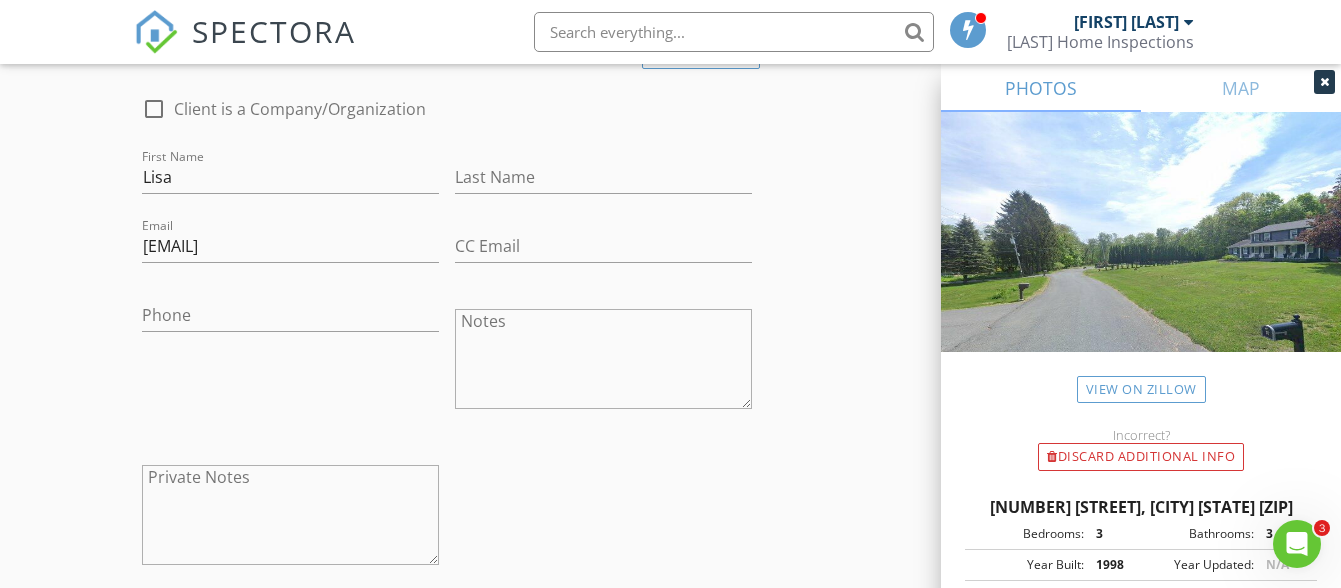 type on "Brent Tague" 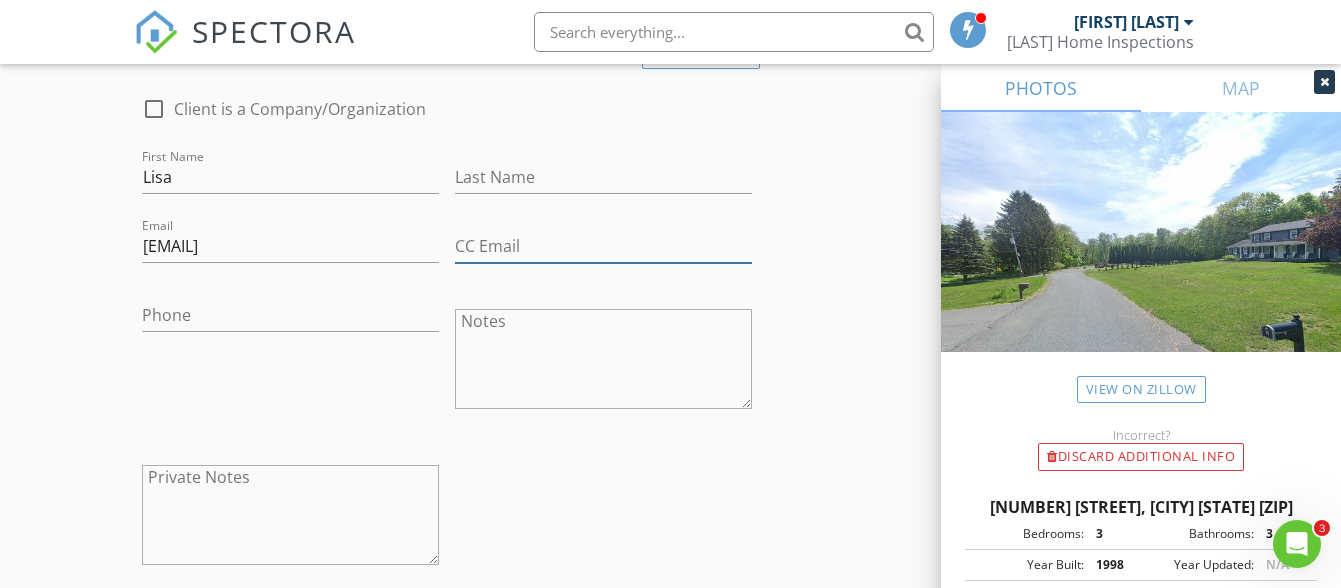 click on "CC Email" at bounding box center [603, 246] 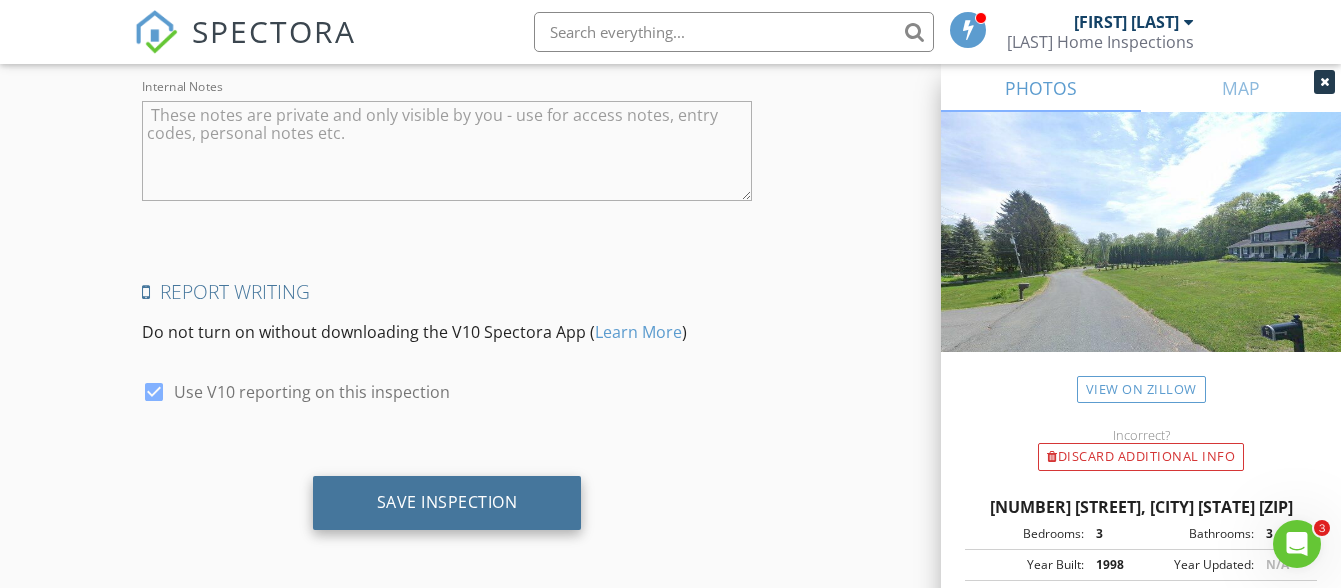 type on "[USERNAME]@example.com" 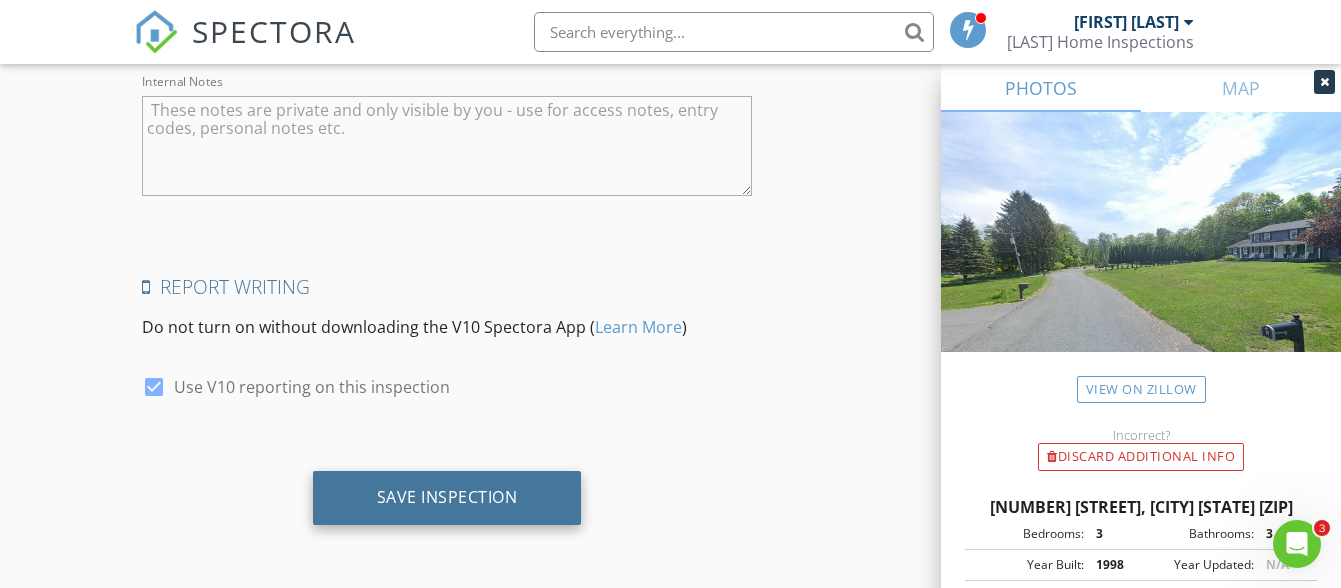 click on "Save Inspection" at bounding box center (447, 498) 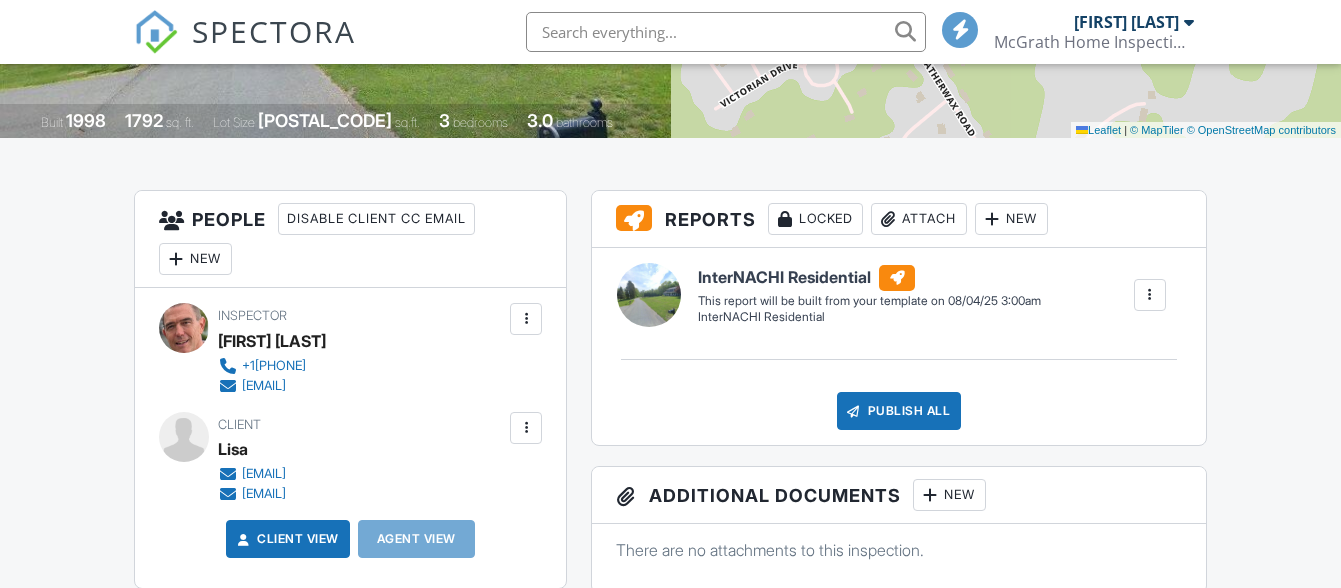 scroll, scrollTop: 607, scrollLeft: 0, axis: vertical 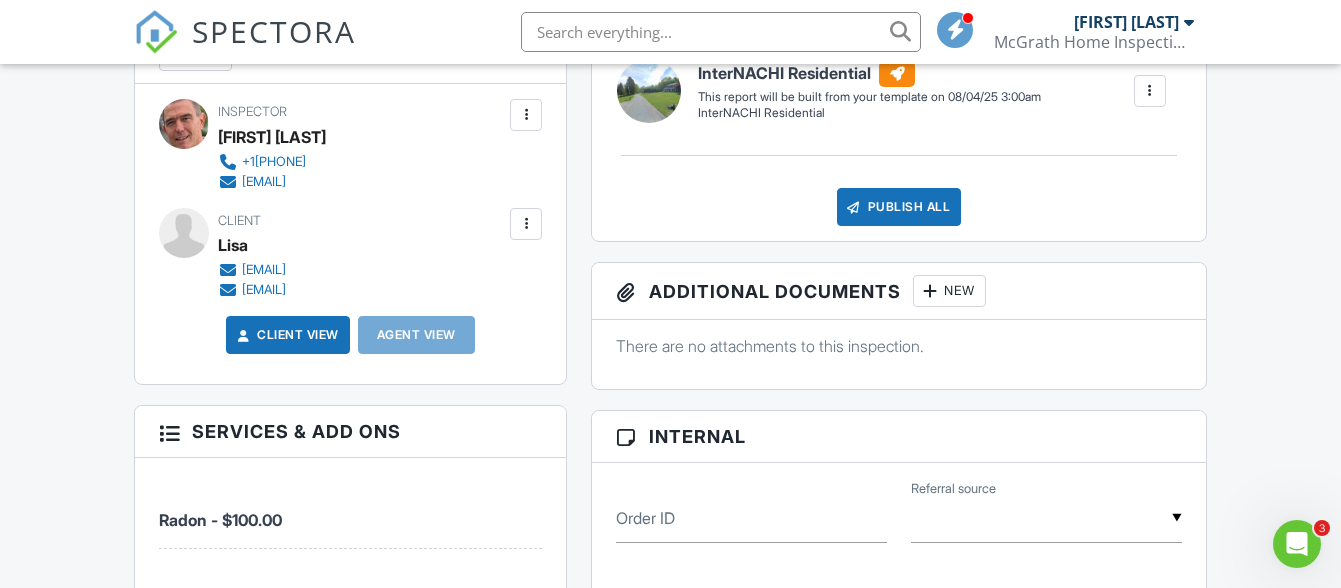 click on "Agent View" at bounding box center (416, 335) 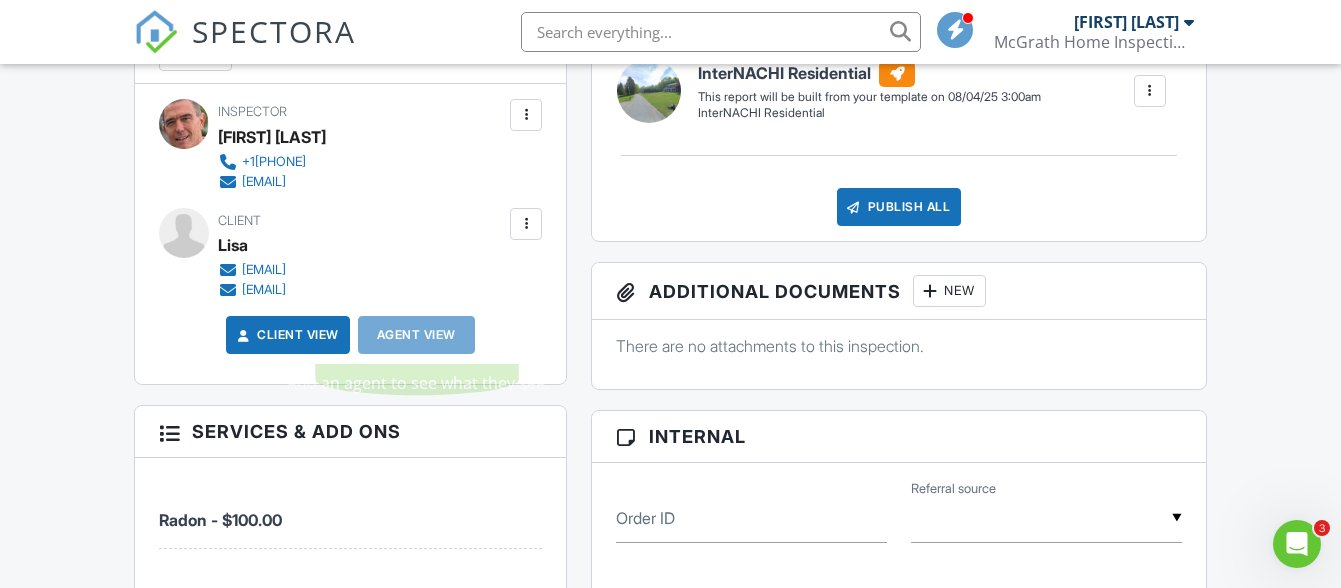 click on "People
Disable Client CC Email
New
Client
Client's Agent
Listing Agent
Add Another Person
Inspector
[FIRST] [LAST]
+1[PHONE]
[EMAIL]
Make Invisible
Mark As Requested
Remove
Update Client
First name
[FIRST]
Last name
Email (required)
[EMAIL]
CC Email
[EMAIL]
Phone
Internal notes visible only to the company
Private notes visible only to company admins
Updating the client email address will resend the confirmation email and update all queued automated emails.
Cancel
Save
Confirm client deletion
Cancel
Remove Client
Client
[FIRST]
[EMAIL]
[EMAIL]
Edit" at bounding box center (350, 547) 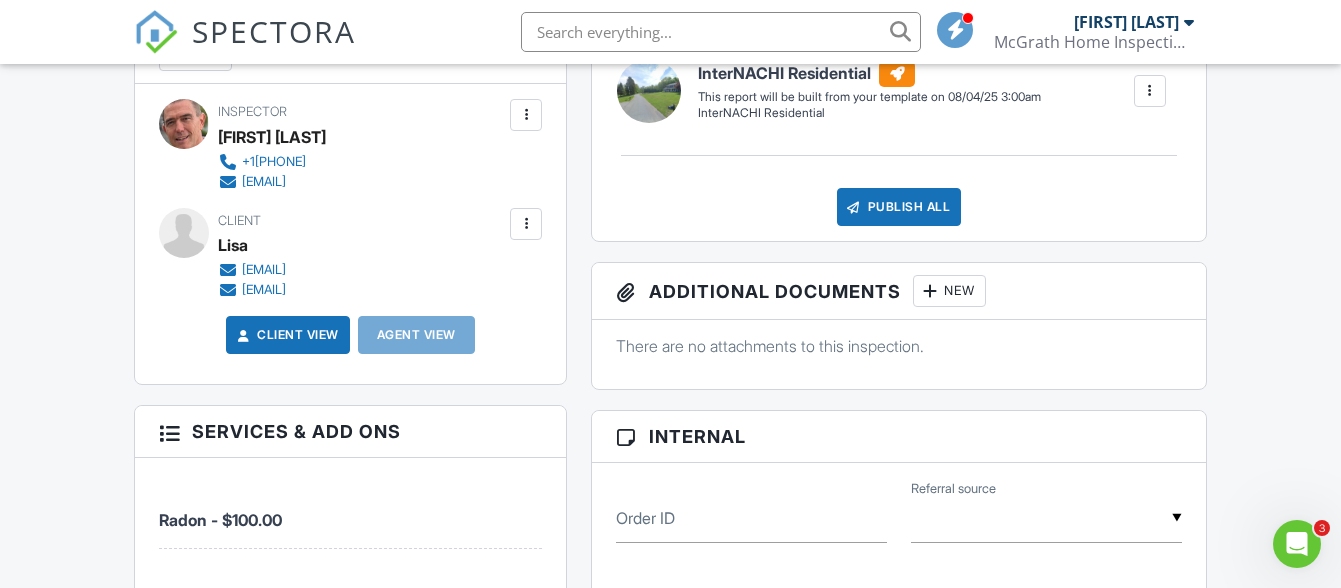 click on "Agent View" at bounding box center (416, 335) 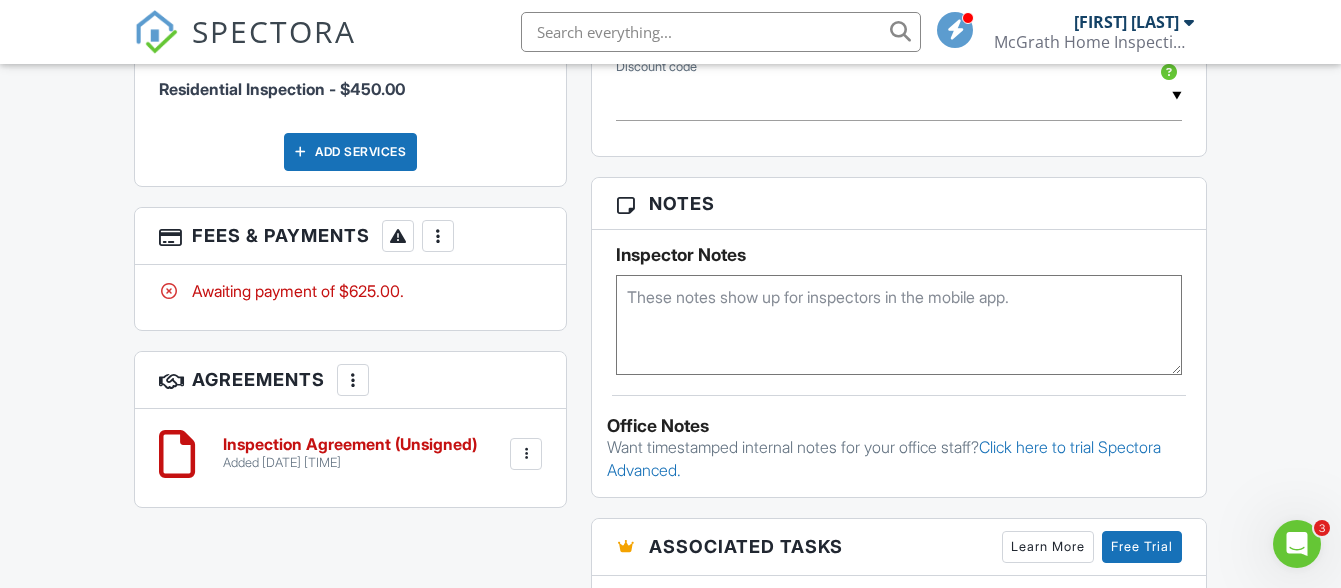 scroll, scrollTop: 1200, scrollLeft: 0, axis: vertical 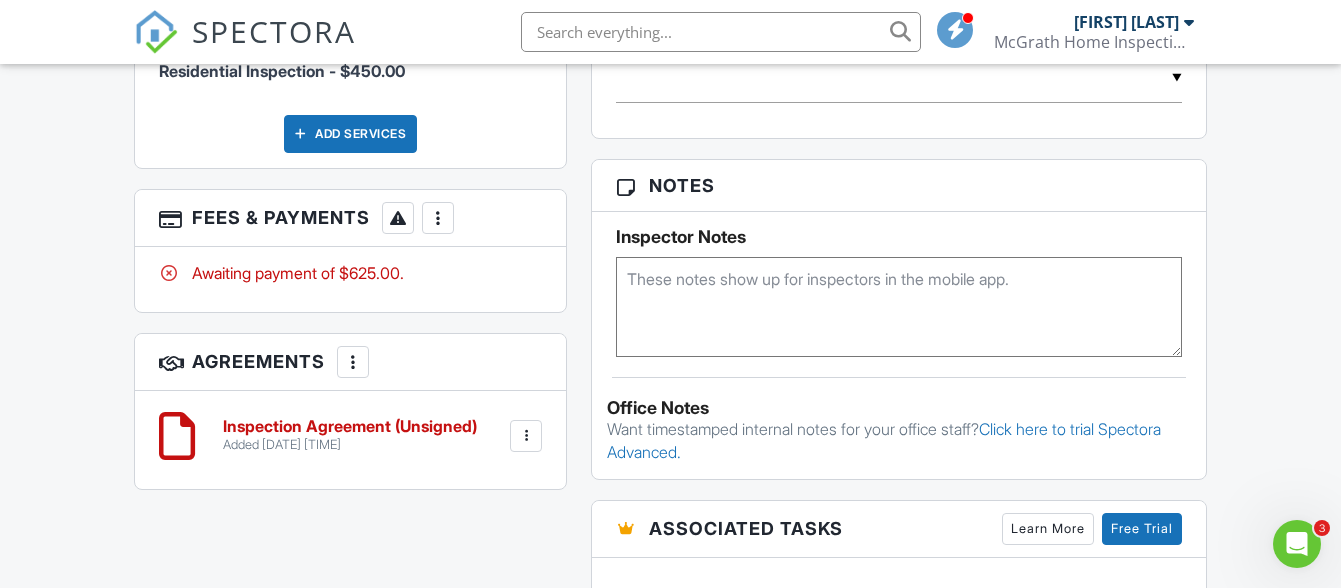 click at bounding box center (526, 436) 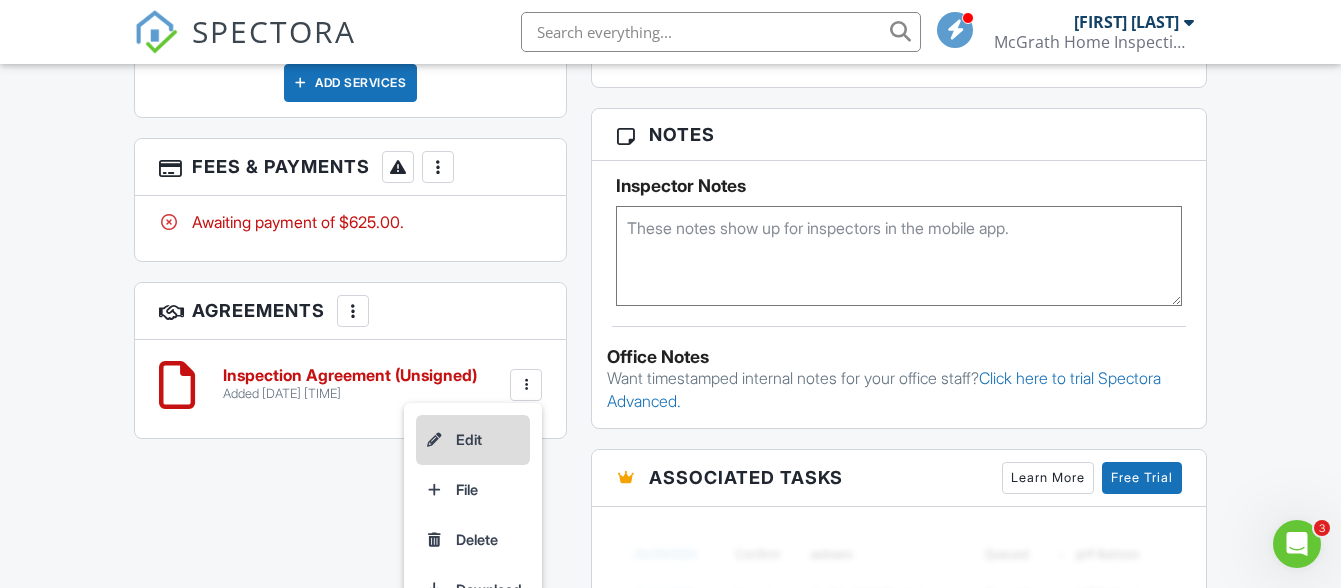 scroll, scrollTop: 1300, scrollLeft: 0, axis: vertical 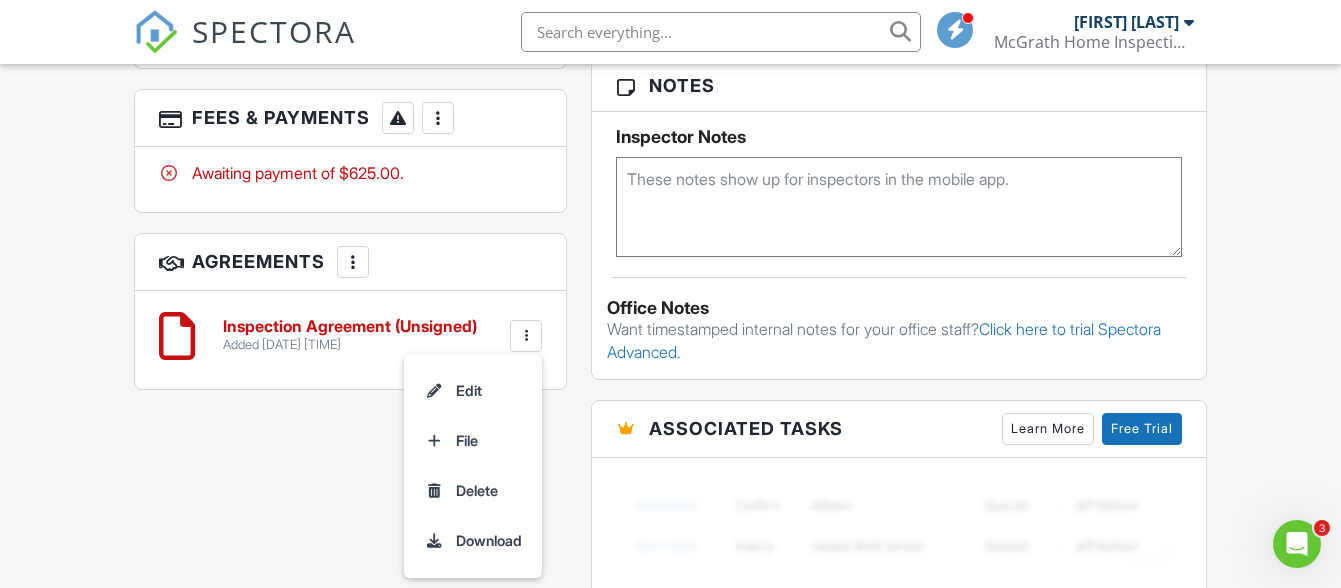 click at bounding box center [353, 262] 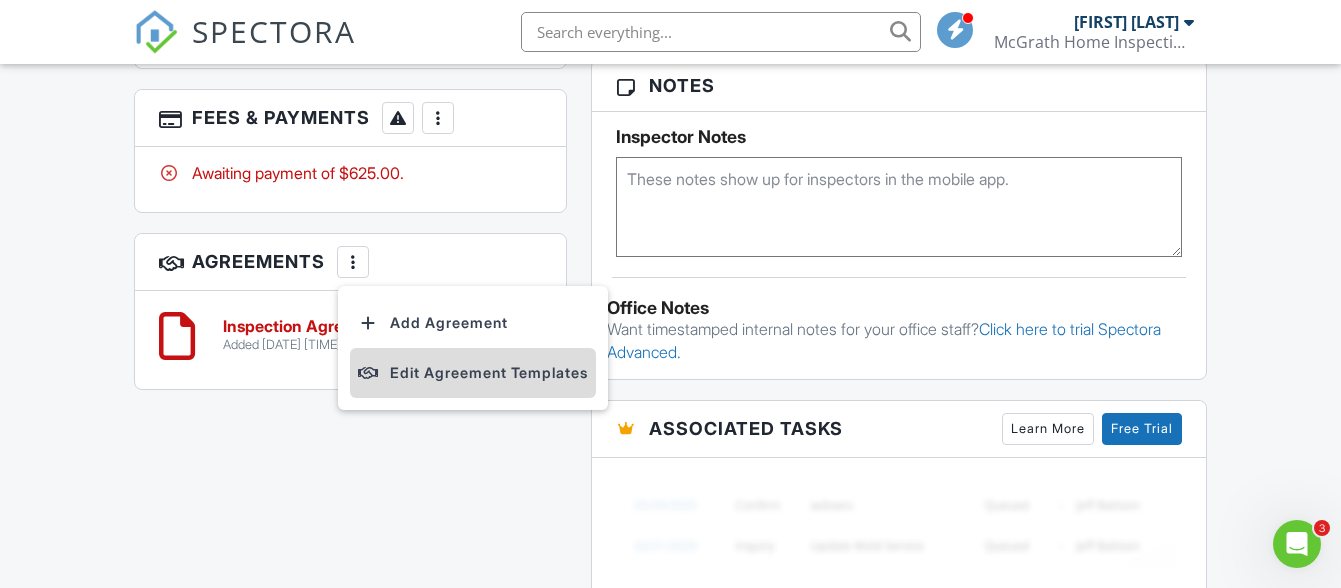 click on "Edit Agreement Templates" at bounding box center (473, 373) 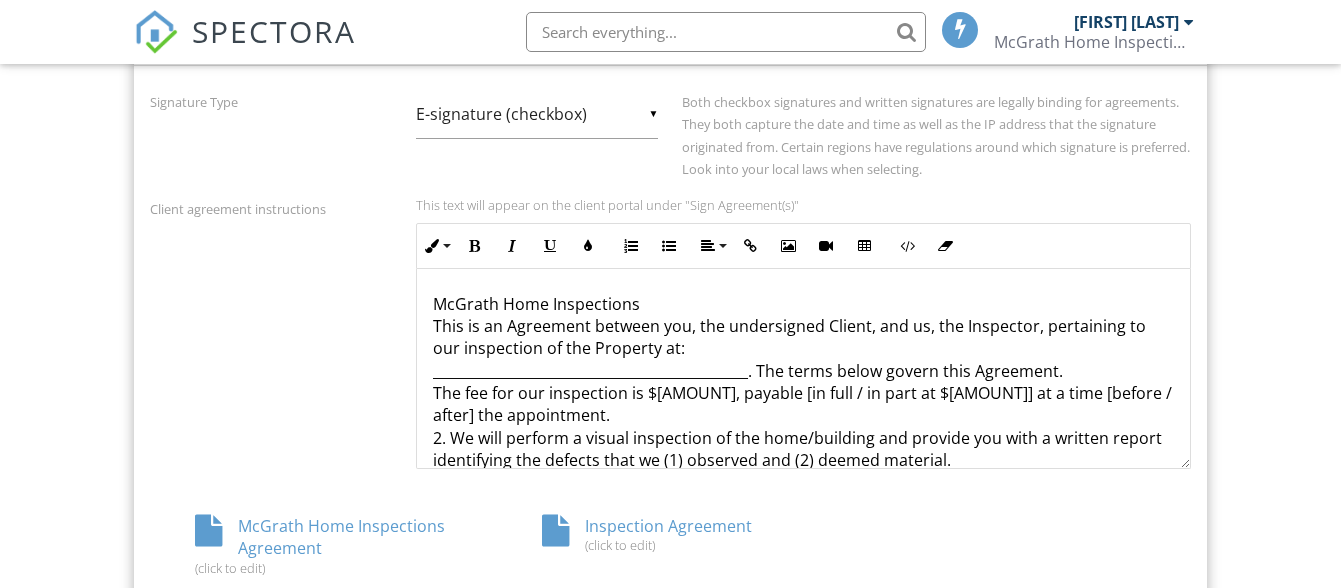 scroll, scrollTop: 743, scrollLeft: 0, axis: vertical 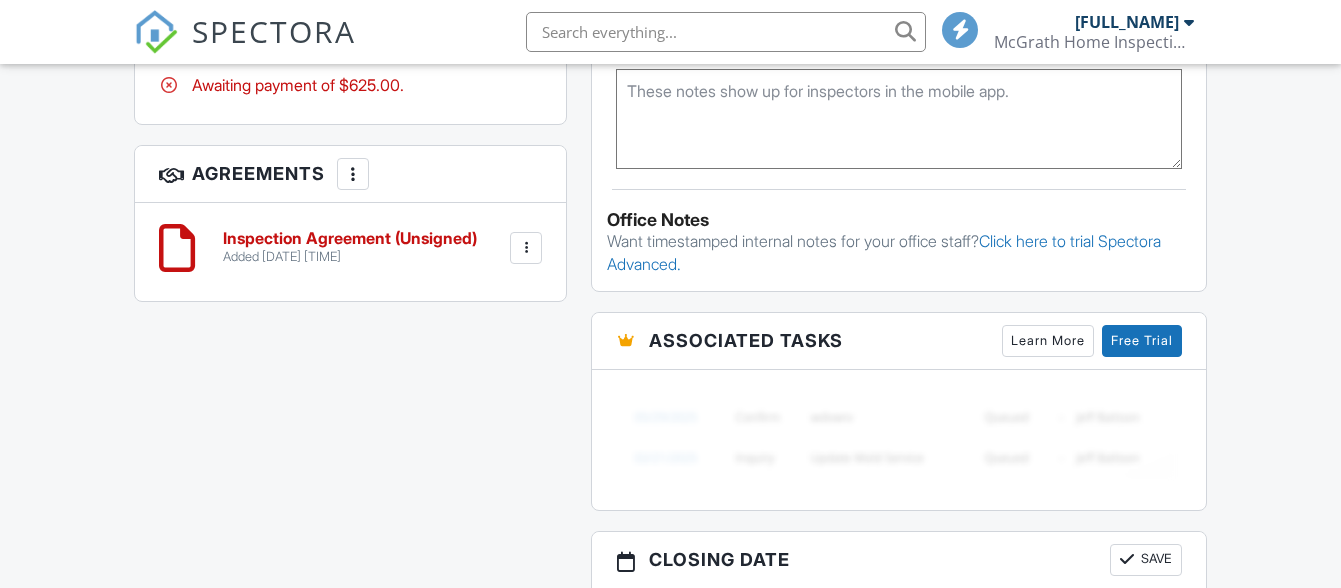 click at bounding box center [353, 174] 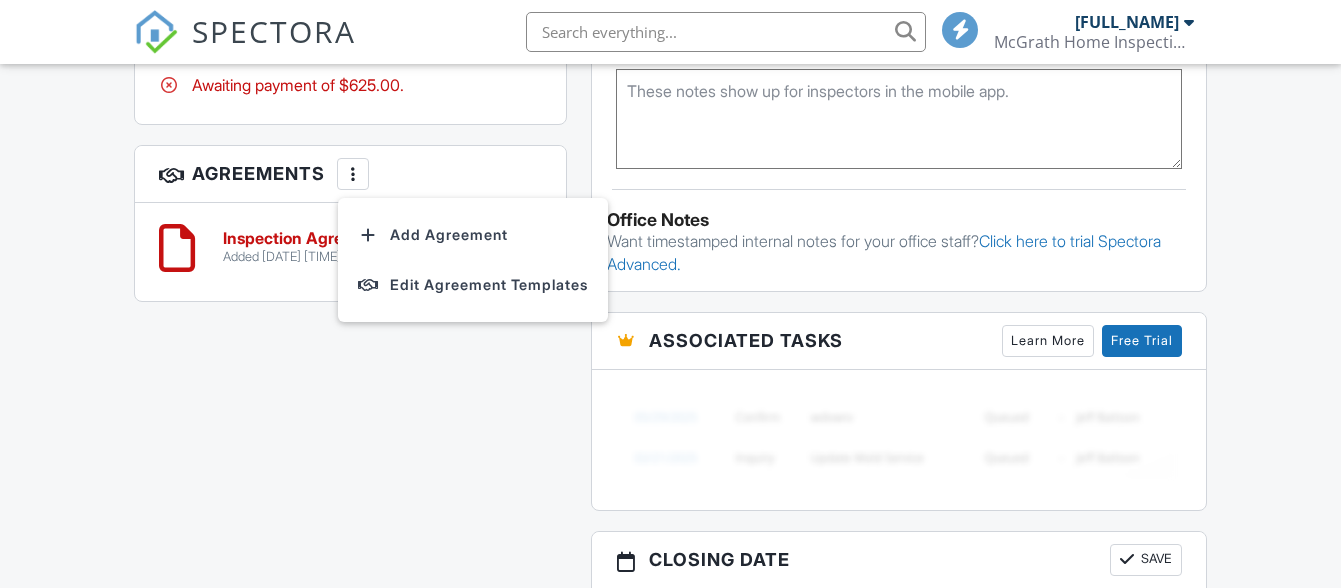scroll, scrollTop: 1300, scrollLeft: 0, axis: vertical 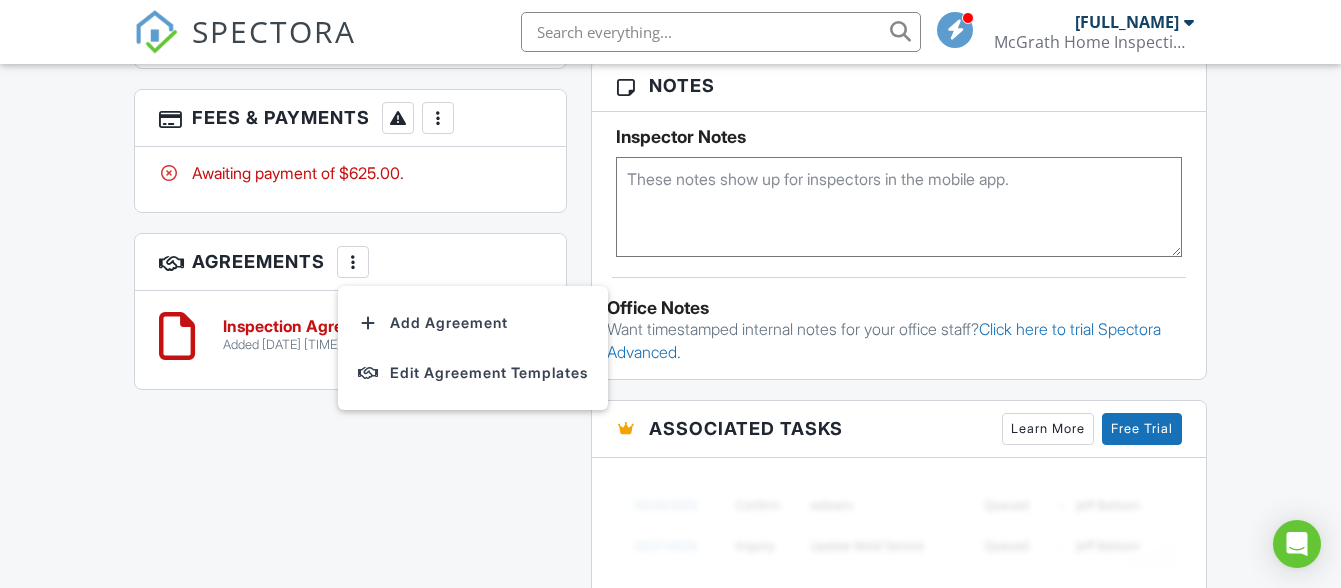 click on "People
Disable Client CC Email
New
Client
Client's Agent
Listing Agent
Add Another Person
Inspector
Kevin McGrath
+15187287948
kevinmcgrath@nycap.rr.com
Make Invisible
Mark As Requested
Remove
Update Client
First name
Lisa
Last name
Email (required)
llmjink@gmail.com
CC Email
brenttague@gmail.com
Phone
Internal notes visible only to the company
Private notes visible only to company admins
Updating the client email address will resend the confirmation email and update all queued automated emails.
Cancel
Save
Confirm client deletion
Cancel
Remove Client
Client
Lisa
llmjink@gmail.com
brenttague@gmail.com
Edit" at bounding box center (350, -153) 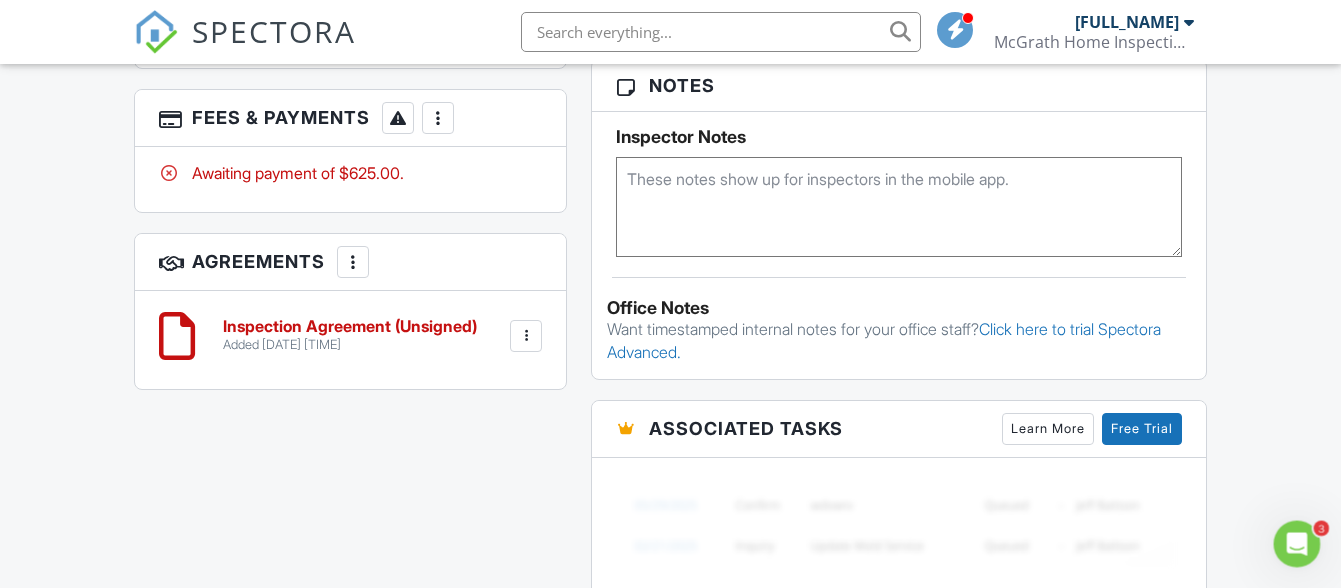 scroll, scrollTop: 0, scrollLeft: 0, axis: both 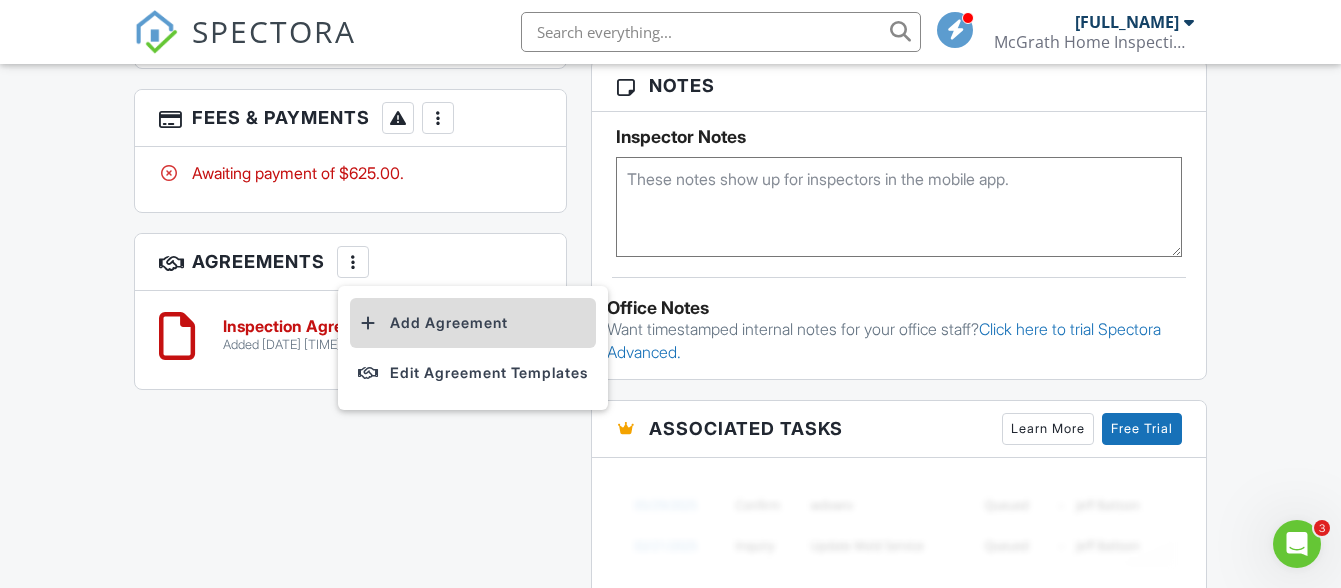 click on "Add Agreement" at bounding box center (473, 323) 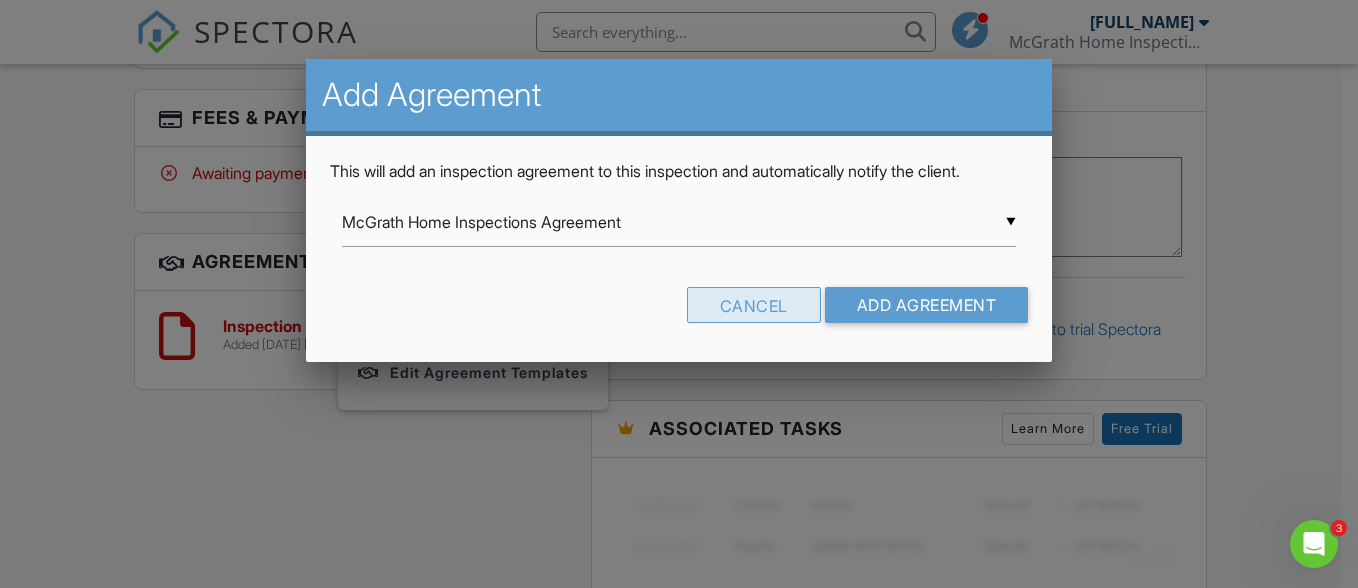 click on "Cancel" at bounding box center [754, 305] 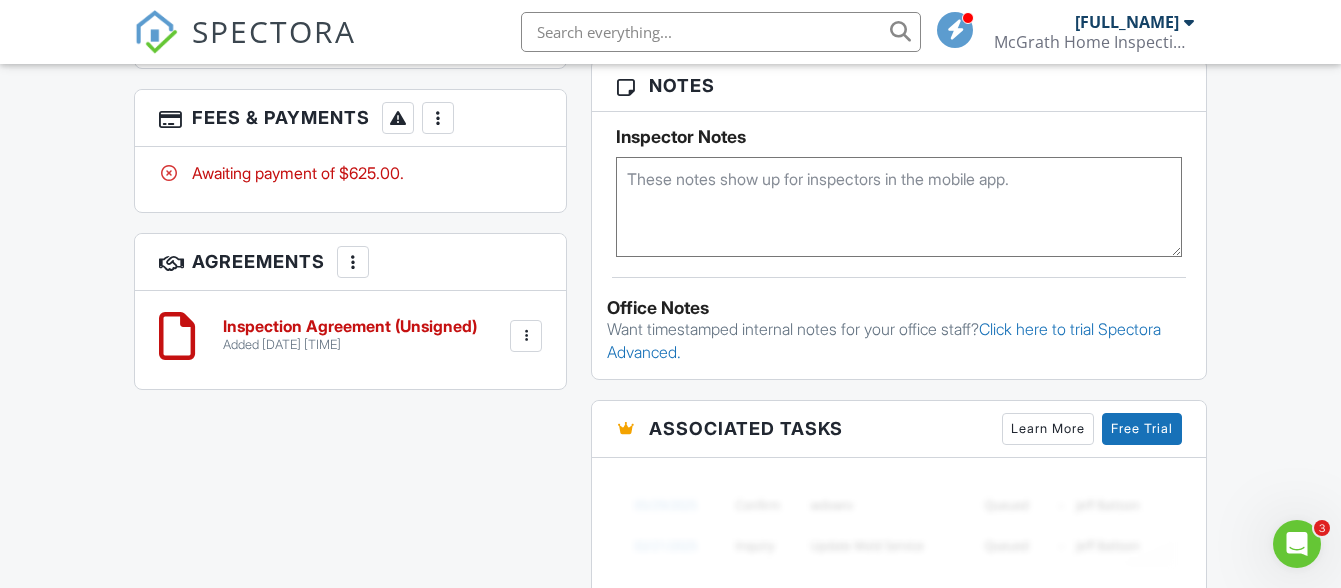 click at bounding box center (526, 336) 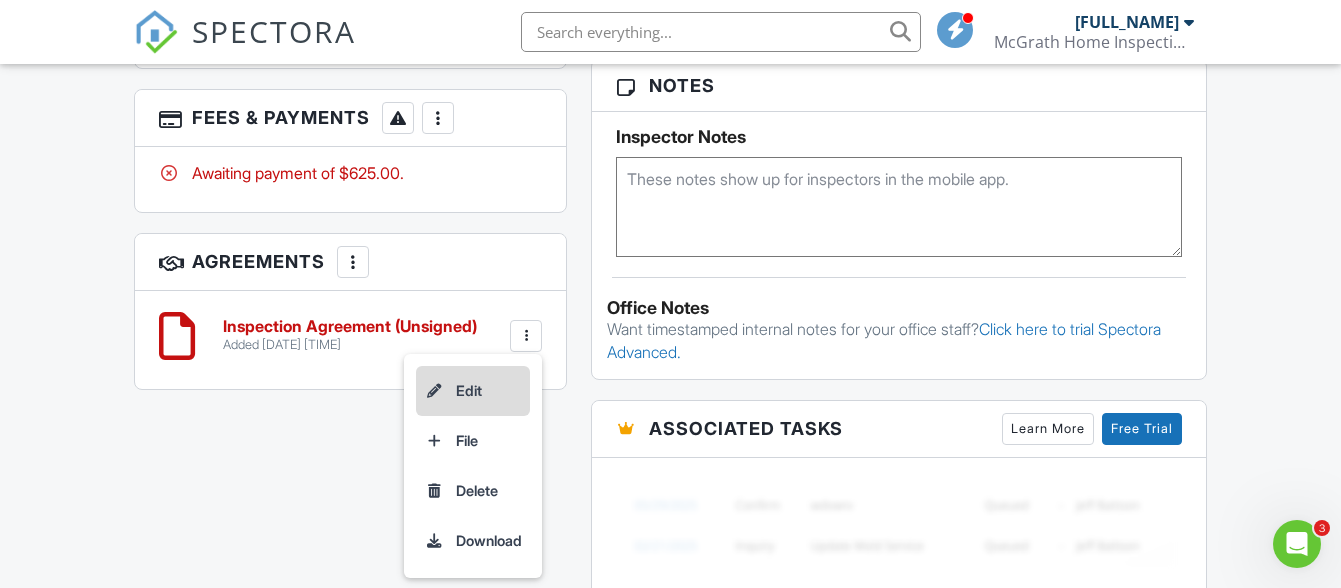 click on "Edit" at bounding box center (473, 391) 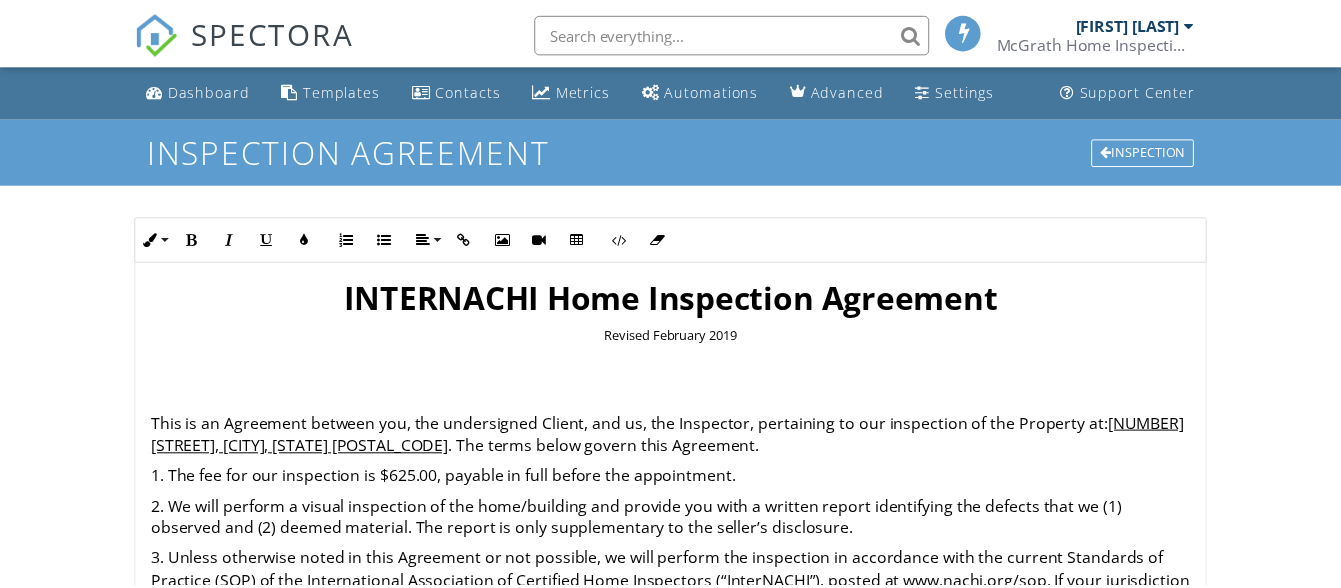 scroll, scrollTop: 0, scrollLeft: 0, axis: both 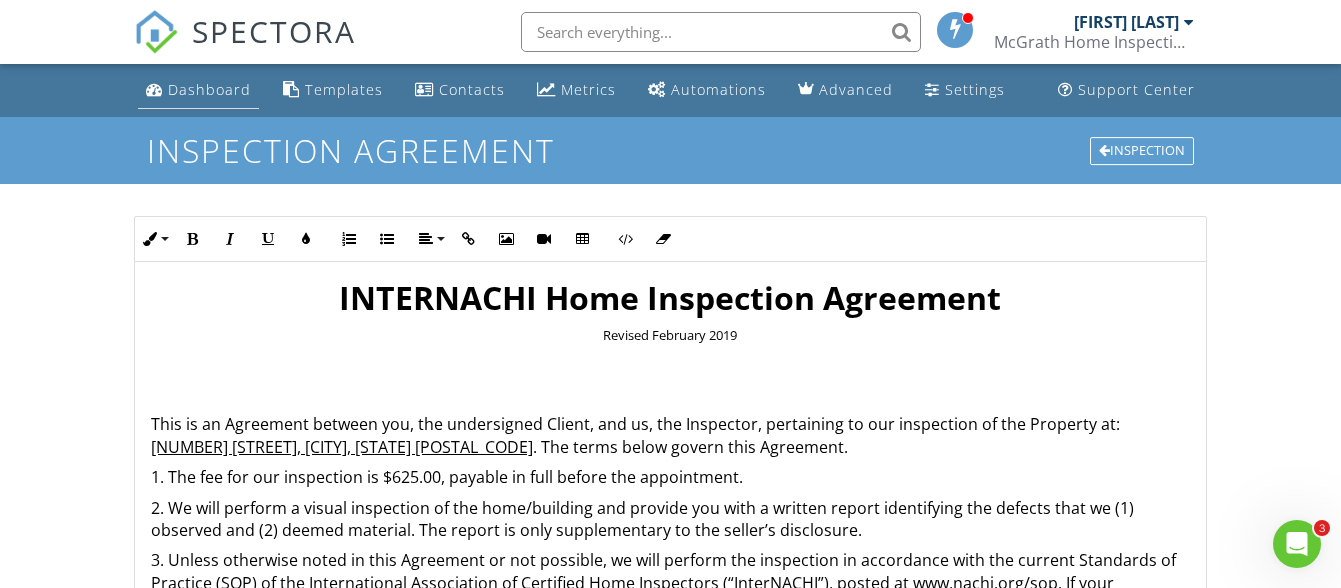 click on "Dashboard" at bounding box center [209, 89] 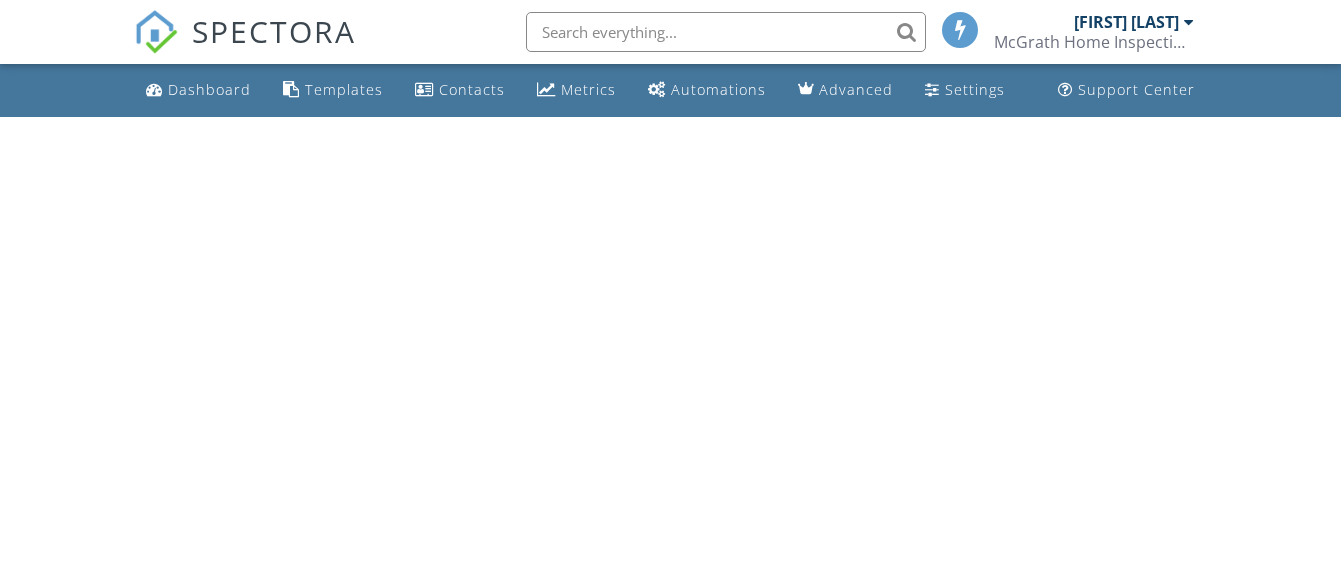 scroll, scrollTop: 0, scrollLeft: 0, axis: both 